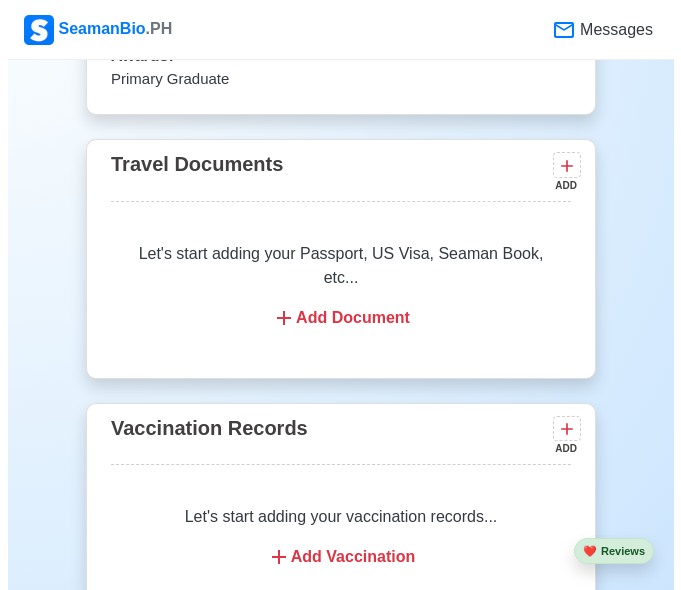 scroll, scrollTop: 1711, scrollLeft: 0, axis: vertical 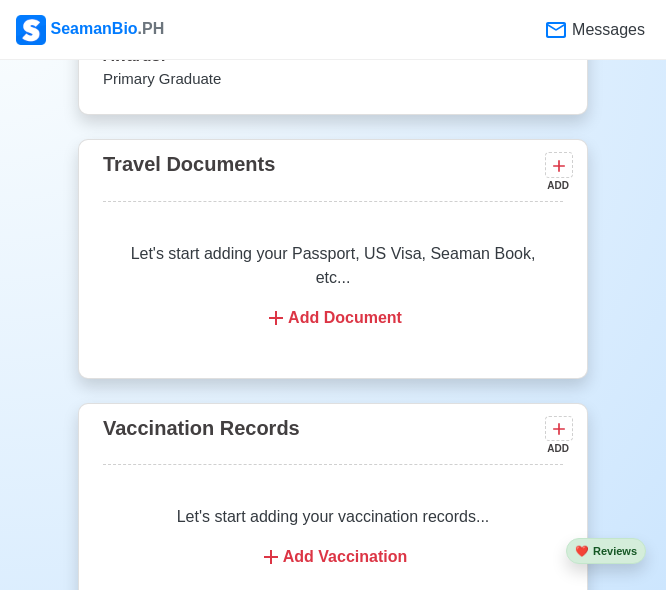 click 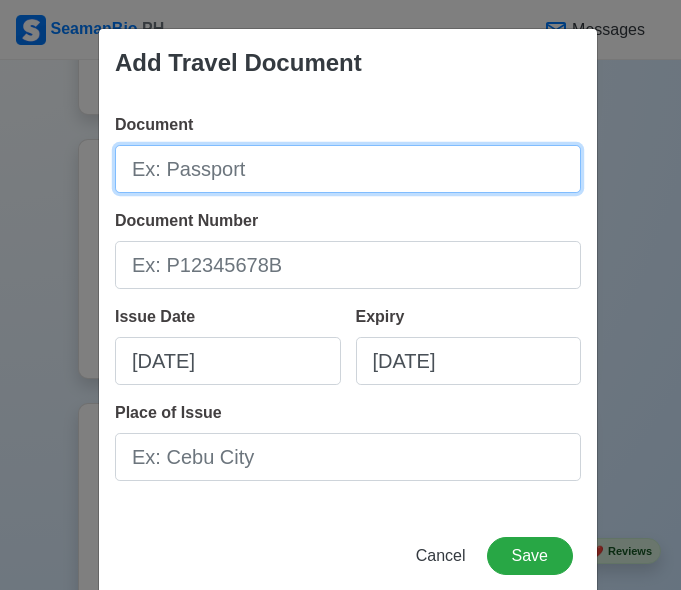 click on "Document" at bounding box center (348, 169) 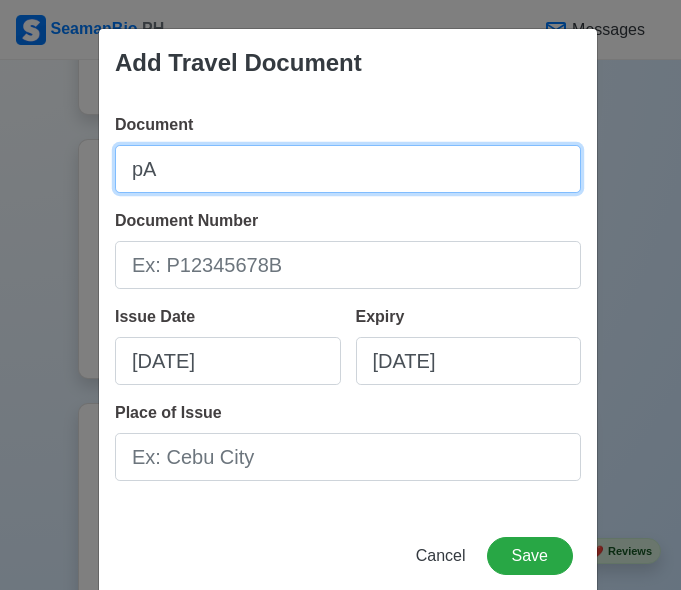 type on "p" 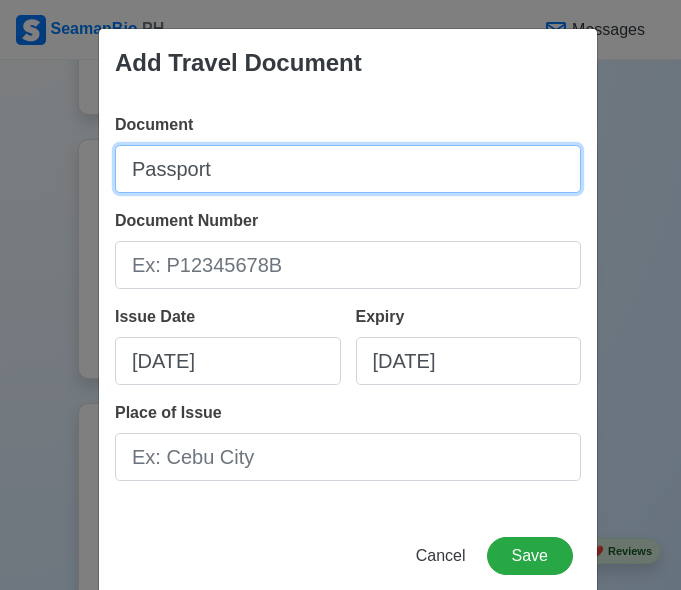 type on "Passport" 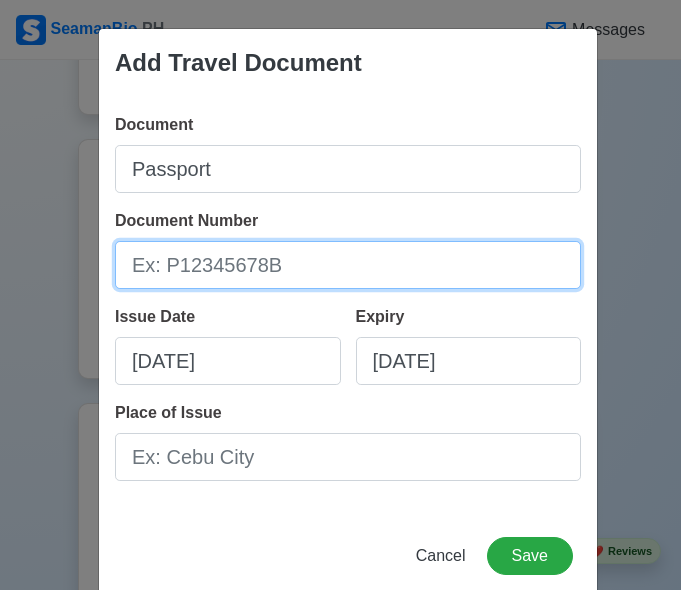 click on "Document Number" at bounding box center (348, 265) 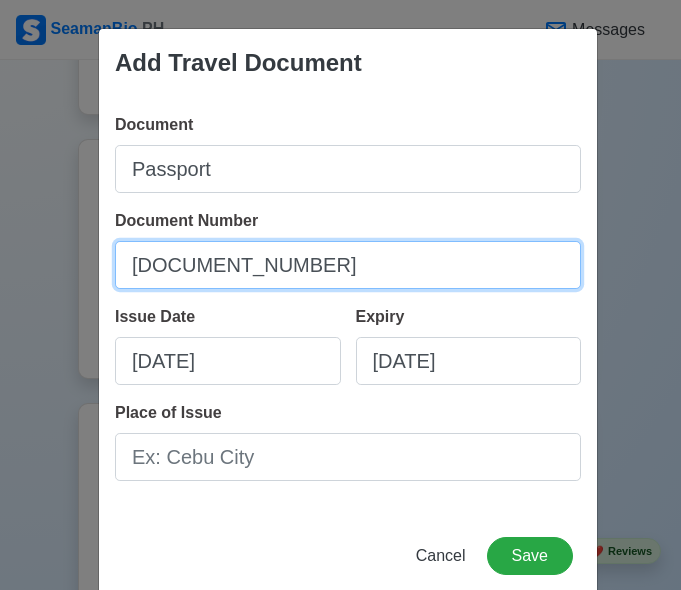 type on "[DOCUMENT_NUMBER]" 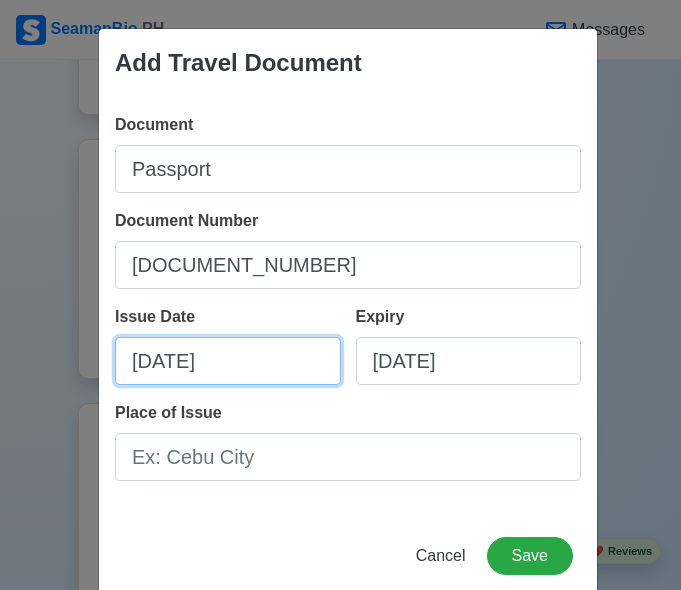 click on "[DATE]" at bounding box center [228, 361] 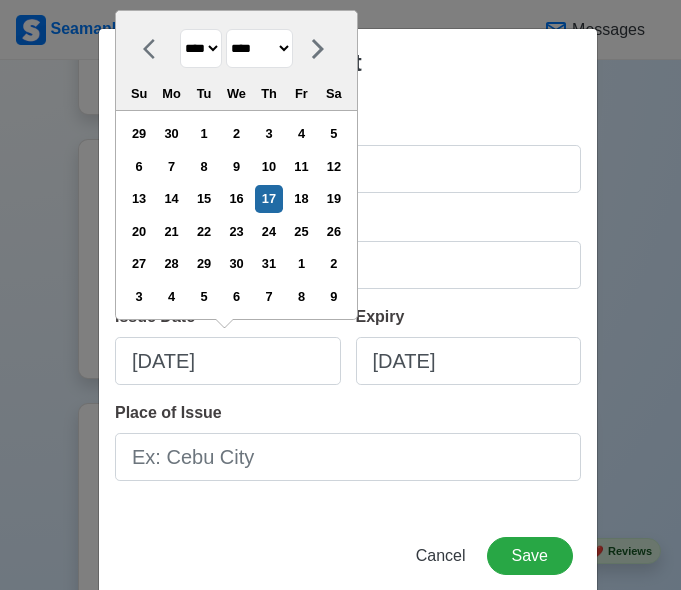 click on "******* ******** ***** ***** *** **** **** ****** ********* ******* ******** ********" at bounding box center (259, 48) 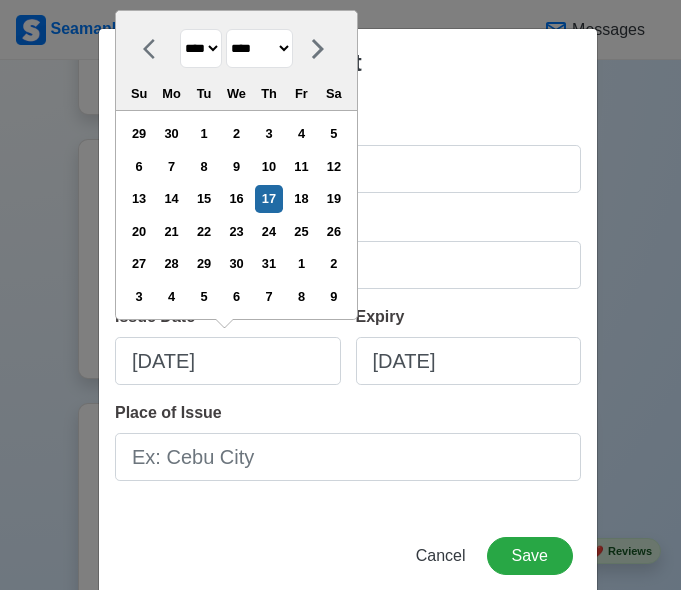 select on "*******" 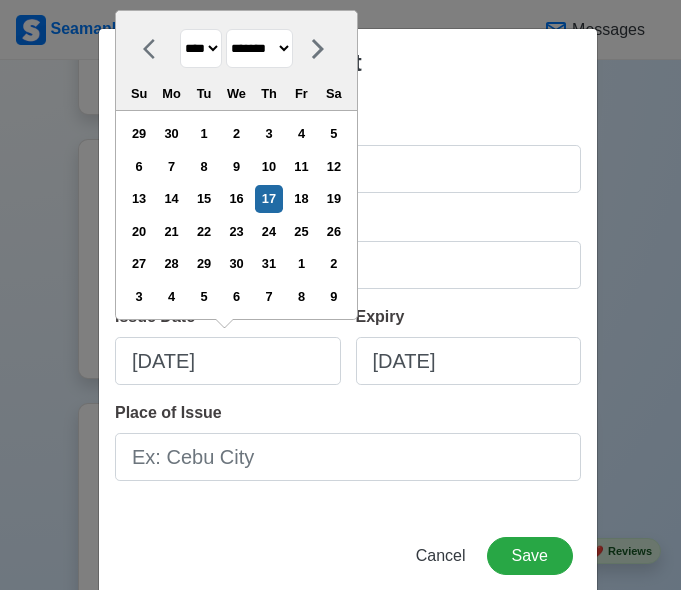 click on "******* ******** ***** ***** *** **** **** ****** ********* ******* ******** ********" at bounding box center [259, 48] 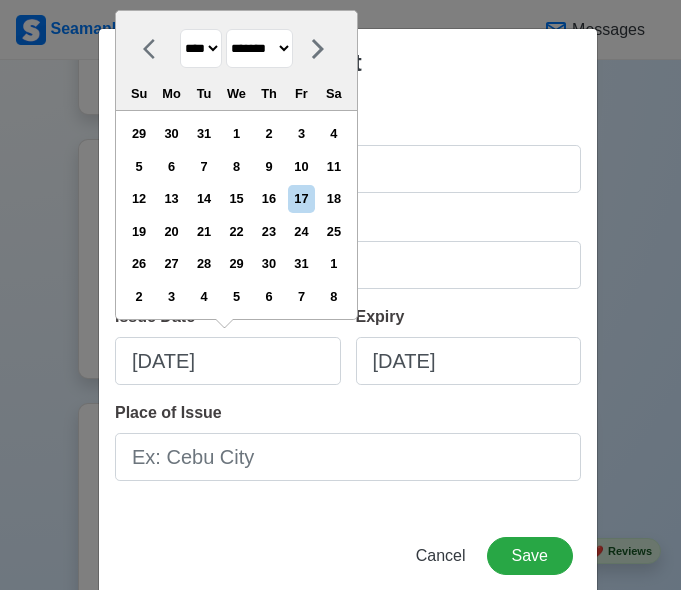 click on "**** **** **** **** **** **** **** **** **** **** **** **** **** **** **** **** **** **** **** **** **** **** **** **** **** **** **** **** **** **** **** **** **** **** **** **** **** **** **** **** **** **** **** **** **** **** **** **** **** **** **** **** **** **** **** **** **** **** **** **** **** **** **** **** **** **** **** **** **** **** **** **** **** **** **** **** **** **** **** **** **** **** **** **** **** **** **** **** **** **** **** **** **** **** **** **** **** **** **** **** **** **** **** **** **** ****" at bounding box center (201, 48) 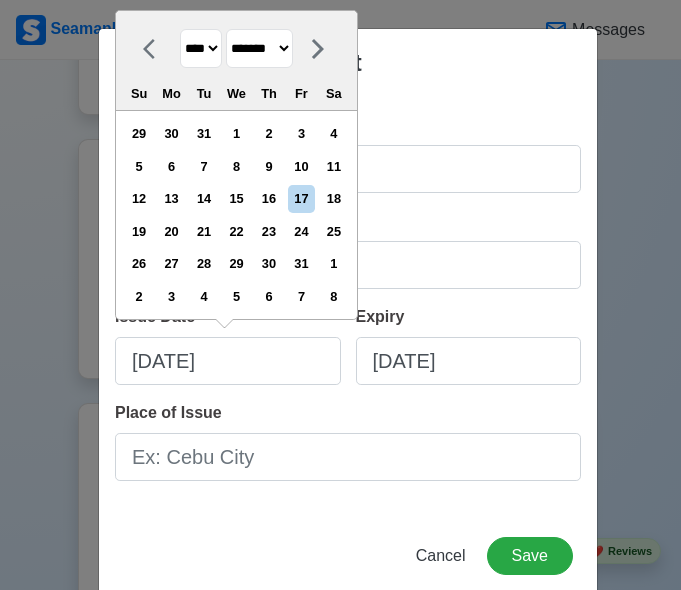 select on "****" 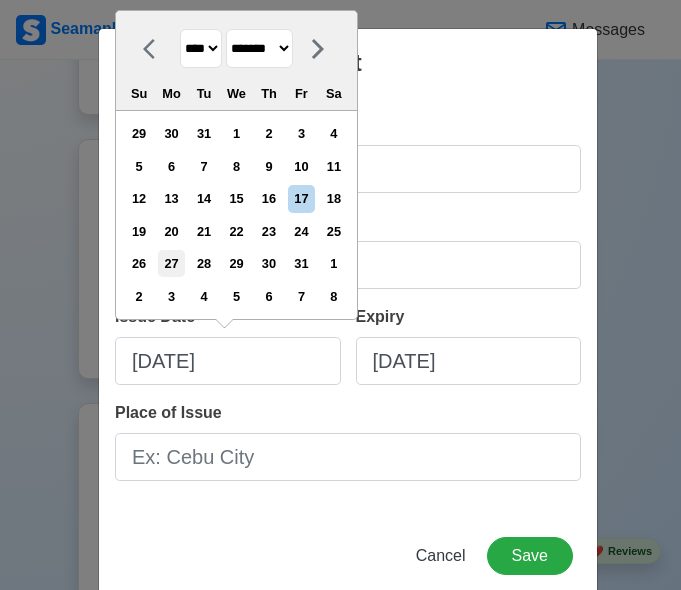 click on "27" at bounding box center [171, 263] 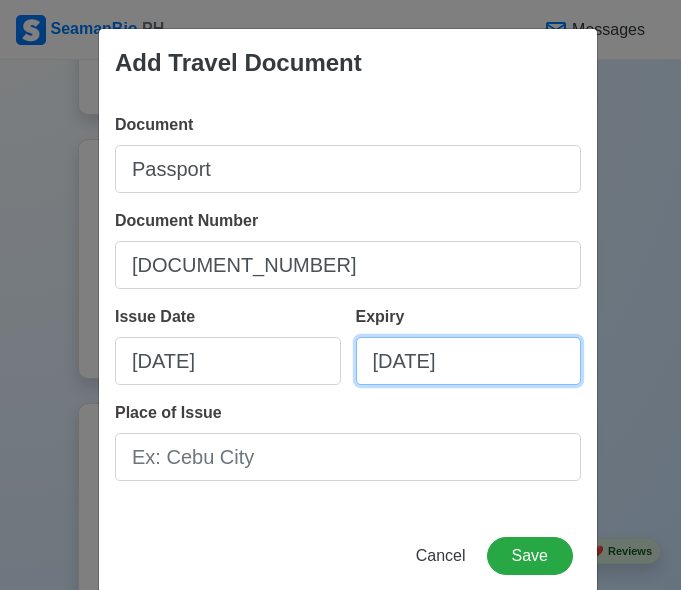 select on "****" 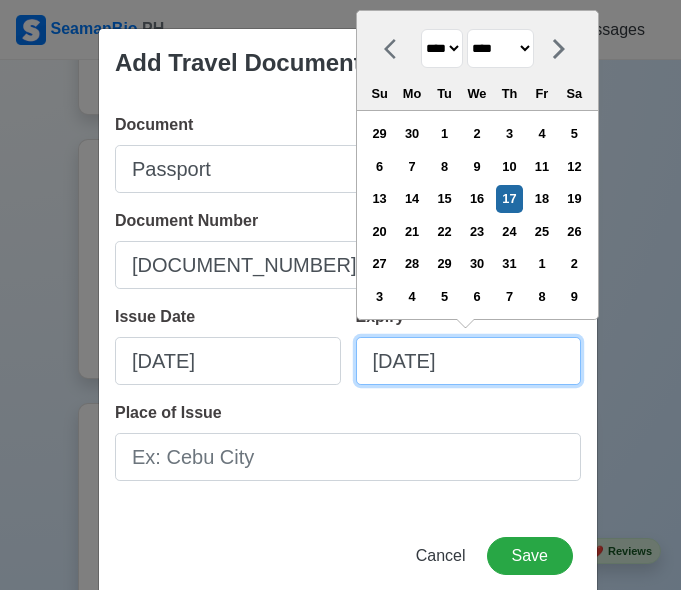click on "[DATE]" at bounding box center (469, 361) 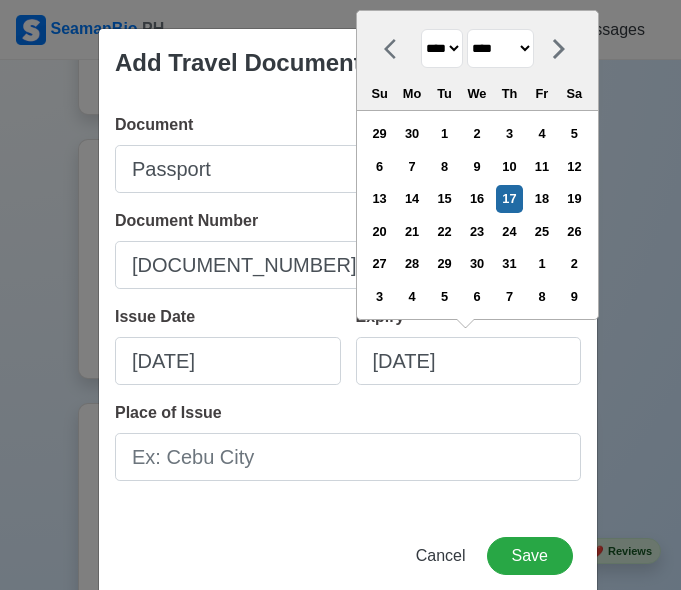 click on "**** **** **** **** **** **** **** **** **** **** **** **** **** **** **** **** **** **** **** **** **** **** **** **** **** **** **** **** **** **** **** **** **** **** **** **** **** **** **** **** **** **** **** **** **** **** **** **** **** **** **** **** **** **** **** **** **** **** **** **** **** **** **** **** **** **** **** **** **** **** **** **** **** **** **** **** **** **** **** **** **** **** **** **** **** **** **** **** **** **** **** **** **** **** **** **** **** **** **** **** **** **** **** **** **** **** **** **** **** **** **** **** **** **** **** **** **** **** **** **** ****" at bounding box center [442, 48] 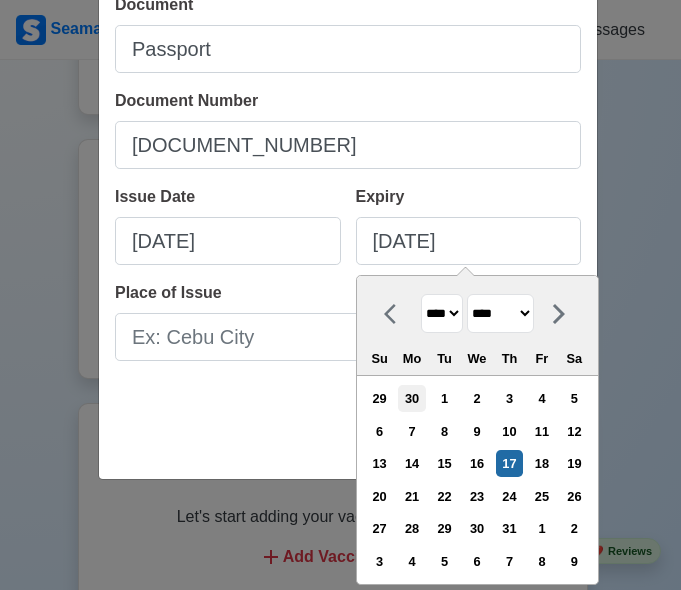 scroll, scrollTop: 121, scrollLeft: 0, axis: vertical 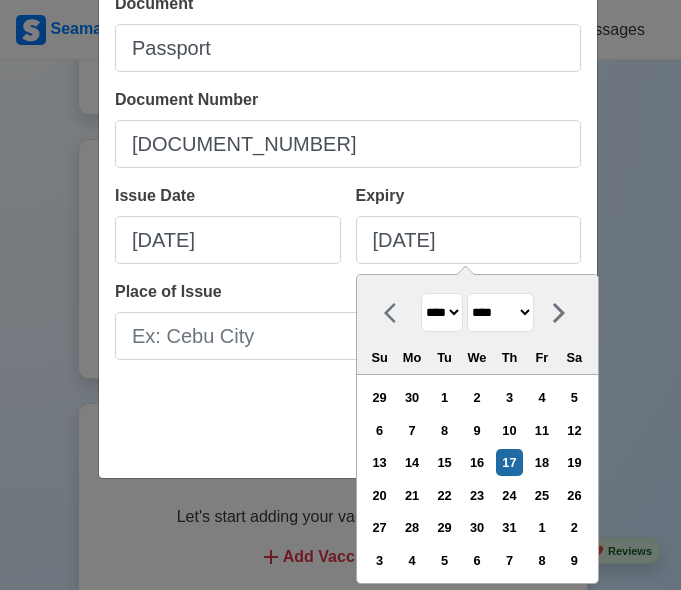 click on "**** **** **** **** **** **** **** **** **** **** **** **** **** **** **** **** **** **** **** **** **** **** **** **** **** **** **** **** **** **** **** **** **** **** **** **** **** **** **** **** **** **** **** **** **** **** **** **** **** **** **** **** **** **** **** **** **** **** **** **** **** **** **** **** **** **** **** **** **** **** **** **** **** **** **** **** **** **** **** **** **** **** **** **** **** **** **** **** **** **** **** **** **** **** **** **** **** **** **** **** **** **** **** **** **** **** **** **** **** **** **** **** **** **** **** **** **** **** **** **** ****" at bounding box center (442, 312) 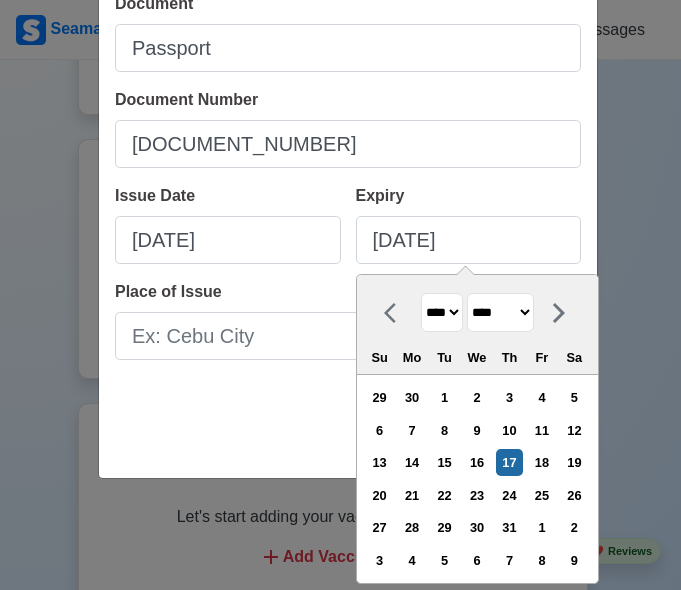select on "****" 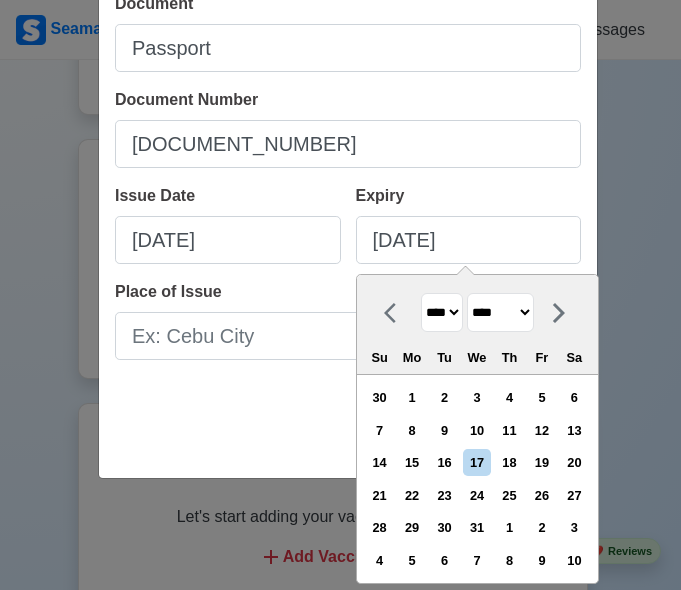 select on "*******" 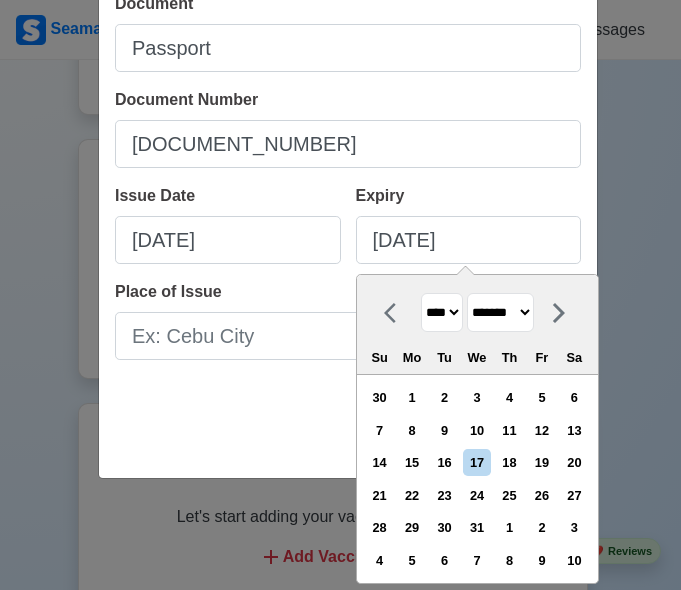 click on "******* ******** ***** ***** *** **** **** ****** ********* ******* ******** ********" at bounding box center [500, 312] 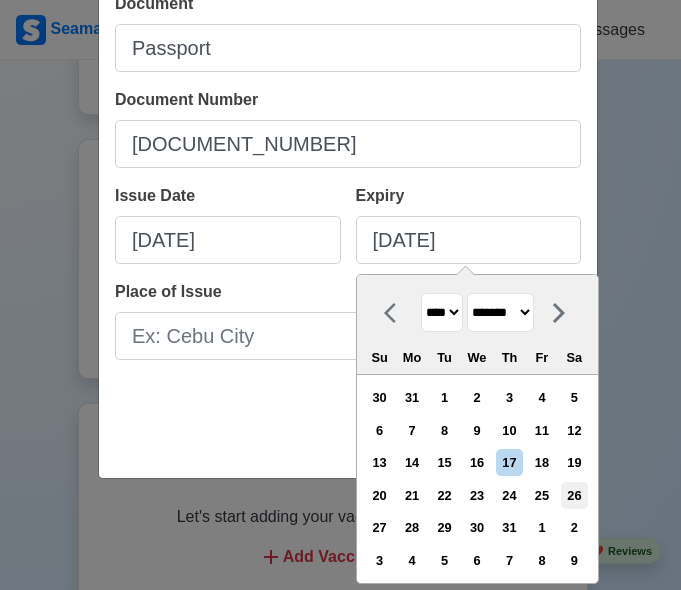 click on "26" at bounding box center (574, 495) 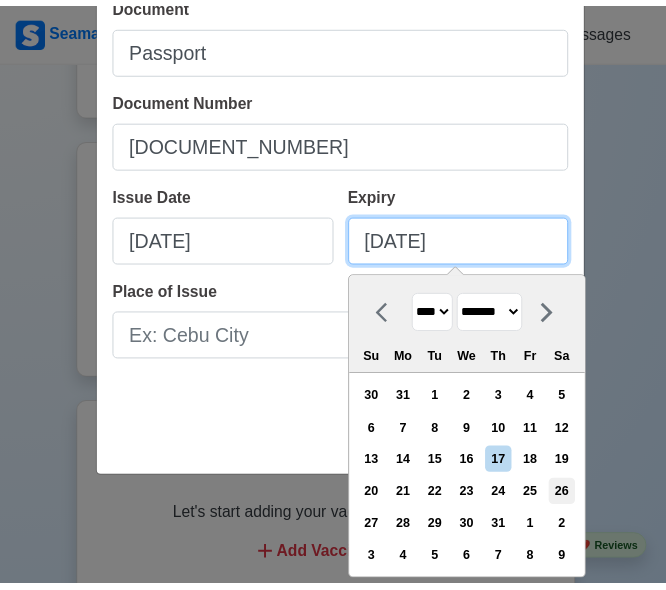 scroll, scrollTop: 38, scrollLeft: 0, axis: vertical 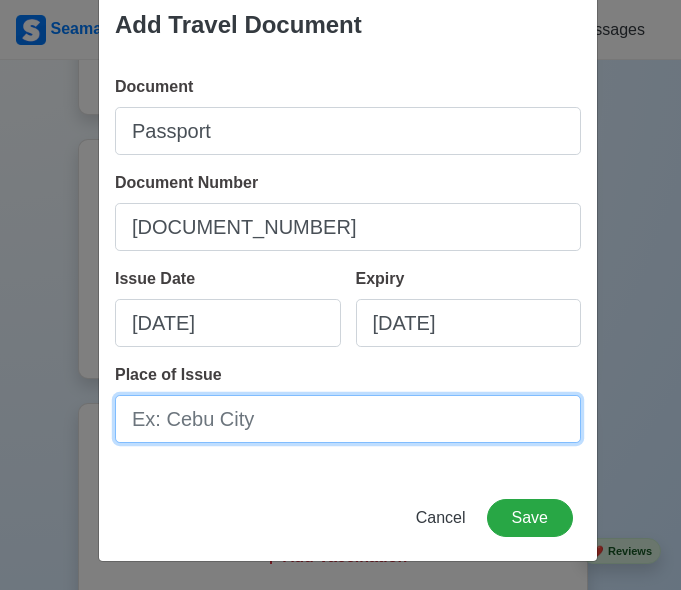 click on "Place of Issue" at bounding box center (348, 419) 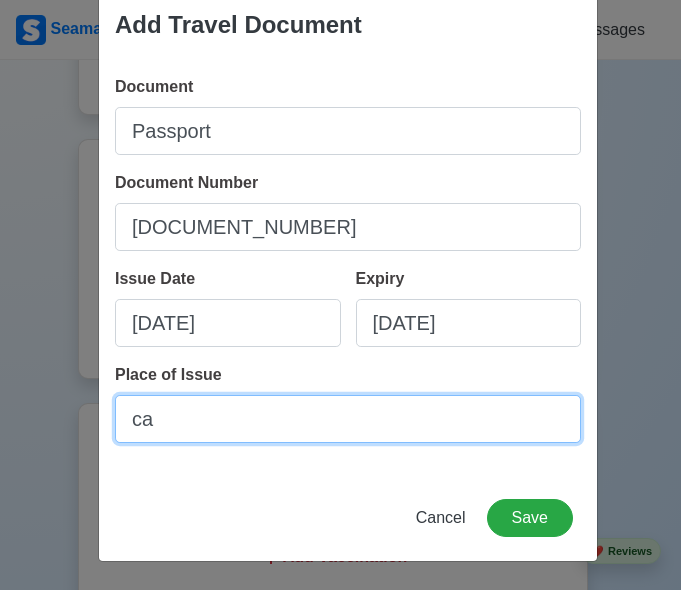 type on "c" 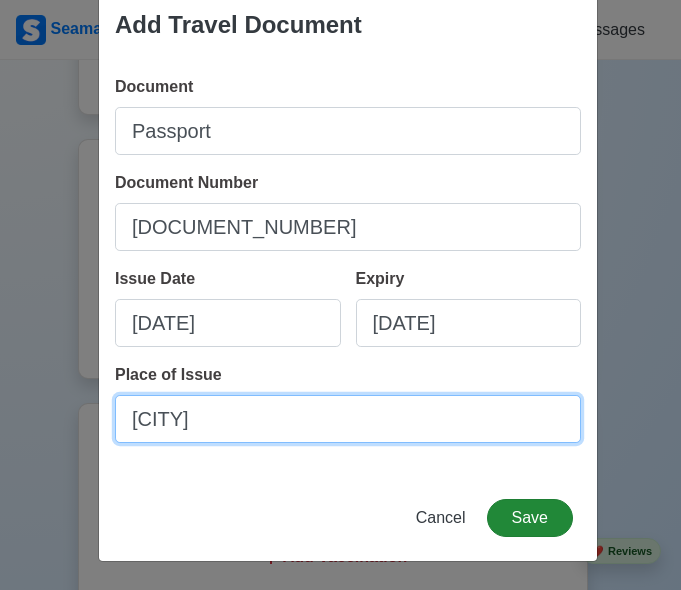 type on "[CITY]" 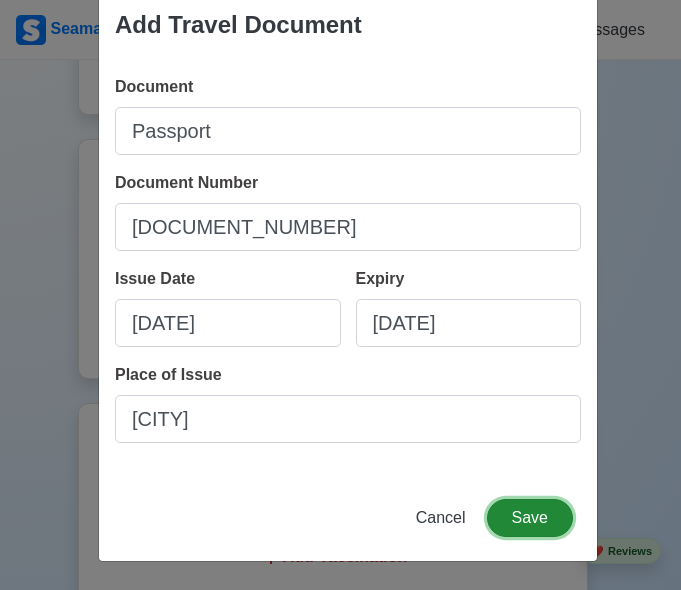 click on "Save" at bounding box center [530, 518] 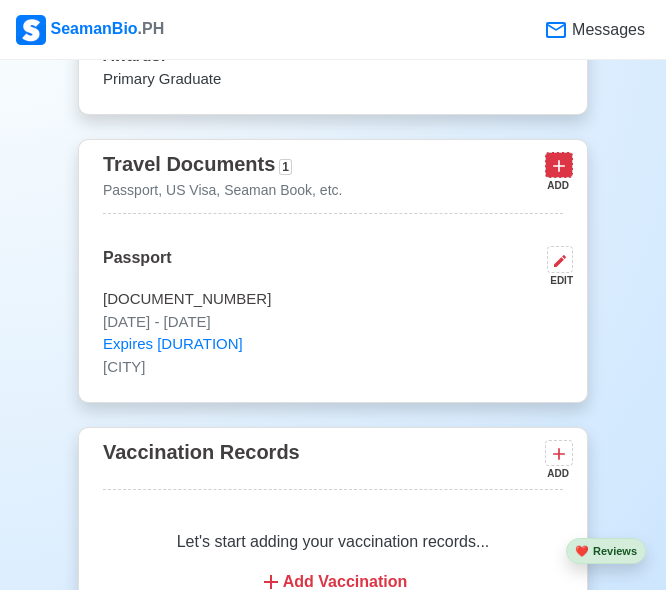 click at bounding box center (559, 164) 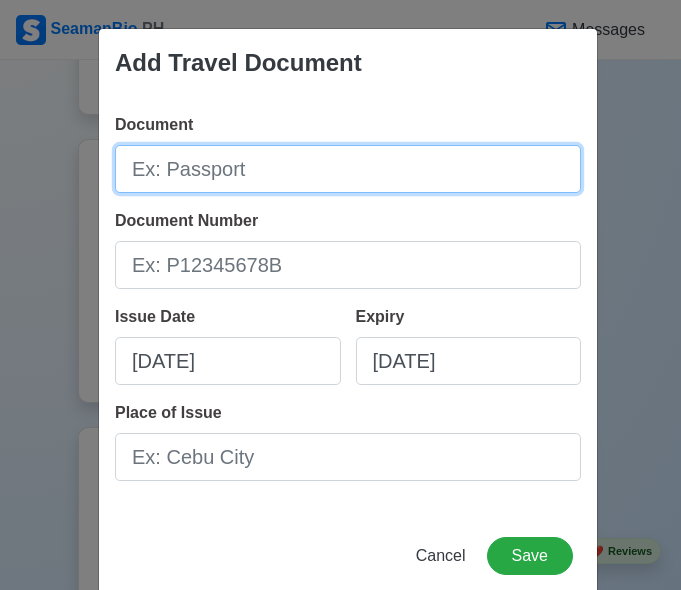 click on "Document" at bounding box center [348, 169] 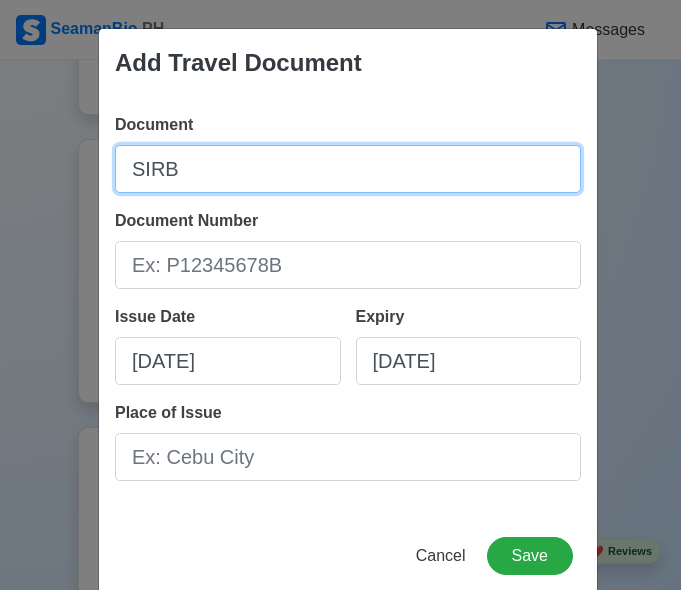 type on "SIRB" 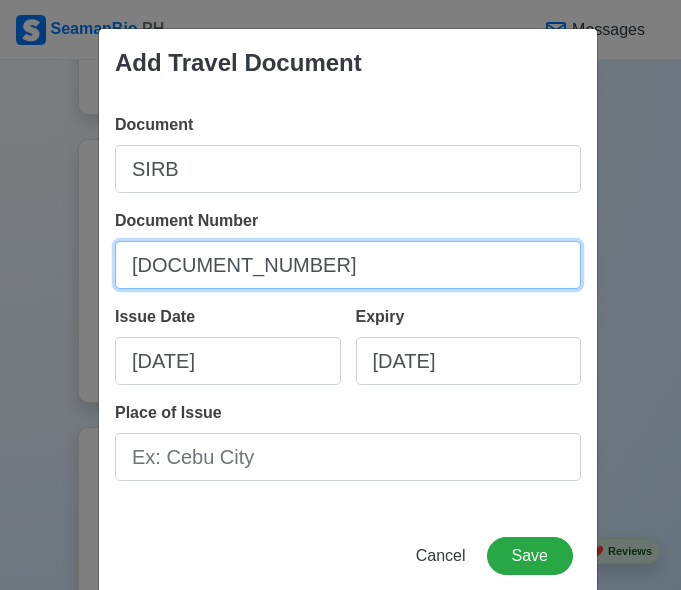 type on "[DOCUMENT_NUMBER]" 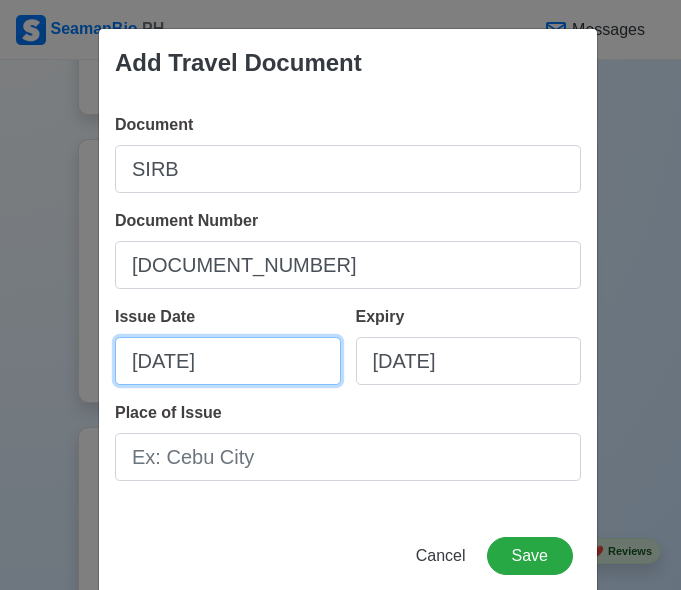 select on "****" 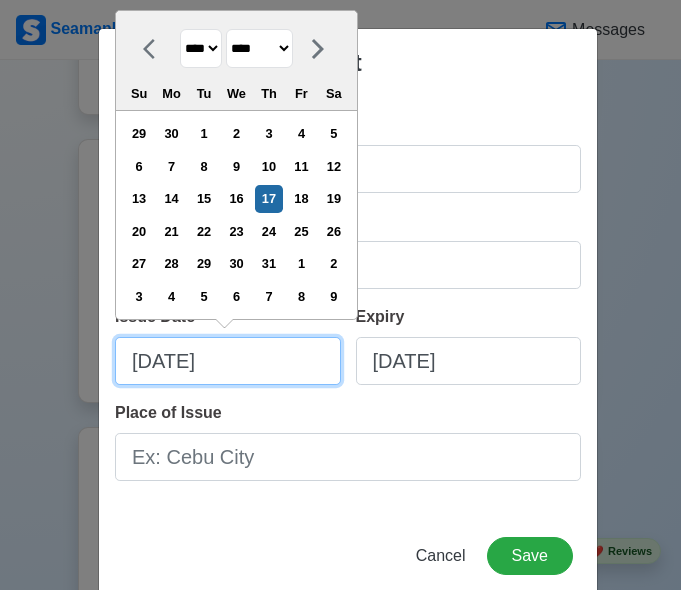 click on "[DATE]" at bounding box center [228, 361] 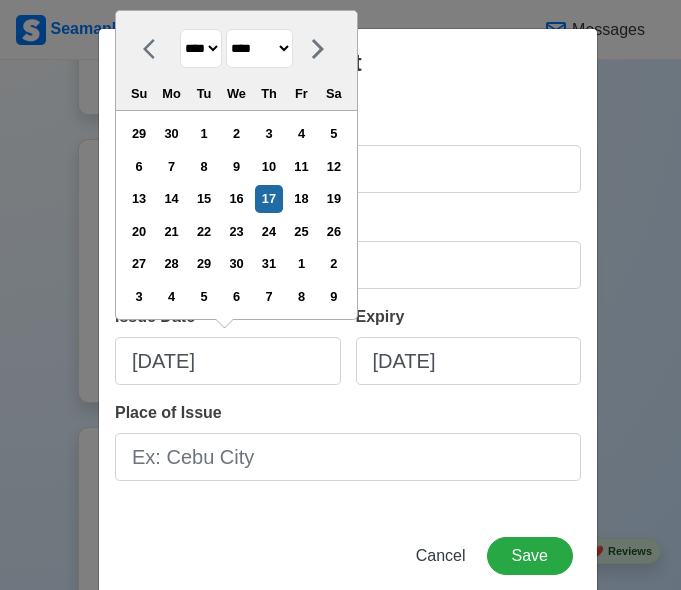 click on "******* ******** ***** ***** *** **** **** ****** ********* ******* ******** ********" at bounding box center [259, 48] 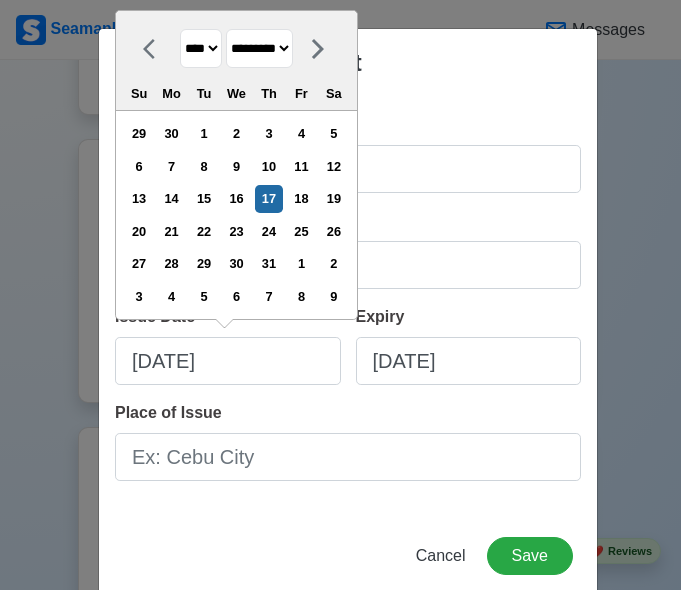 click on "******* ******** ***** ***** *** **** **** ****** ********* ******* ******** ********" at bounding box center [259, 48] 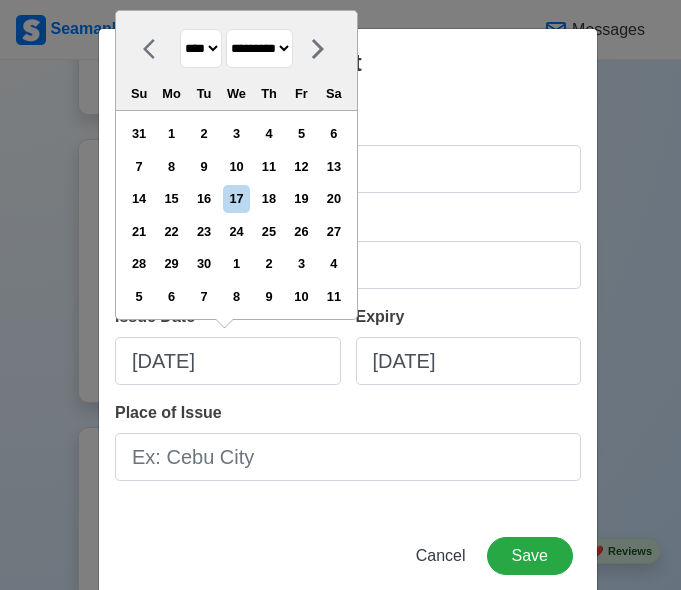 click on "**** **** **** **** **** **** **** **** **** **** **** **** **** **** **** **** **** **** **** **** **** **** **** **** **** **** **** **** **** **** **** **** **** **** **** **** **** **** **** **** **** **** **** **** **** **** **** **** **** **** **** **** **** **** **** **** **** **** **** **** **** **** **** **** **** **** **** **** **** **** **** **** **** **** **** **** **** **** **** **** **** **** **** **** **** **** **** **** **** **** **** **** **** **** **** **** **** **** **** **** **** **** **** **** **** ****" at bounding box center [201, 48] 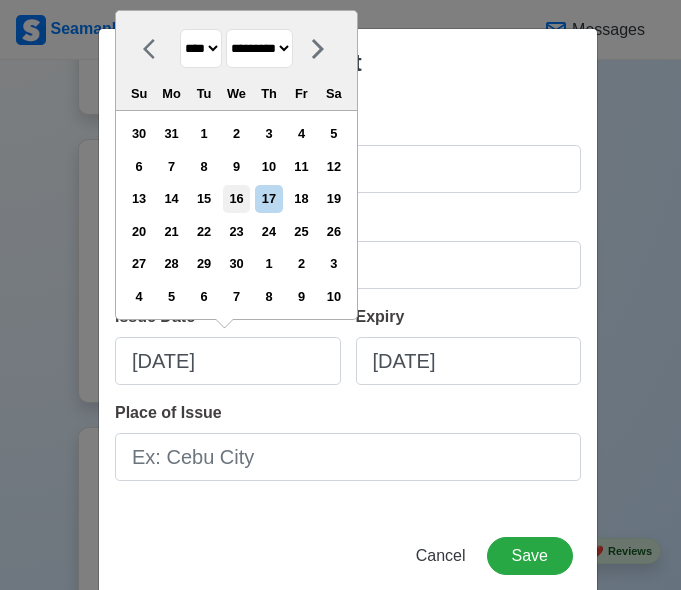 click on "16" at bounding box center [236, 198] 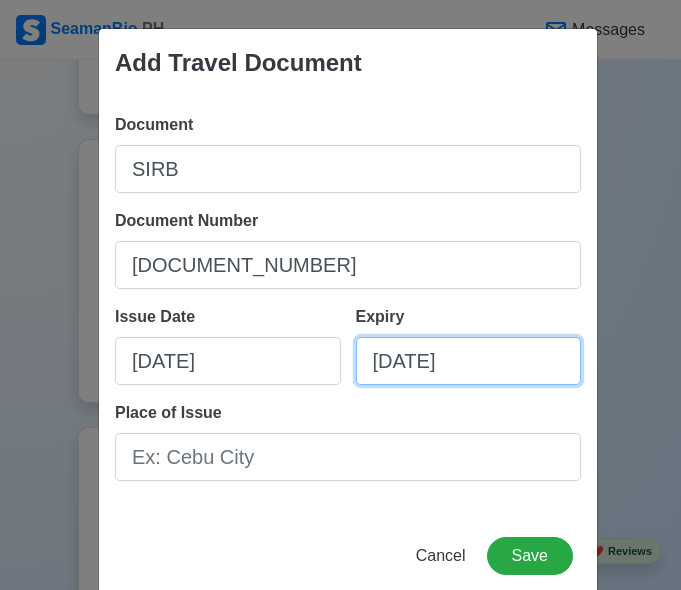 click on "[DATE]" at bounding box center (469, 361) 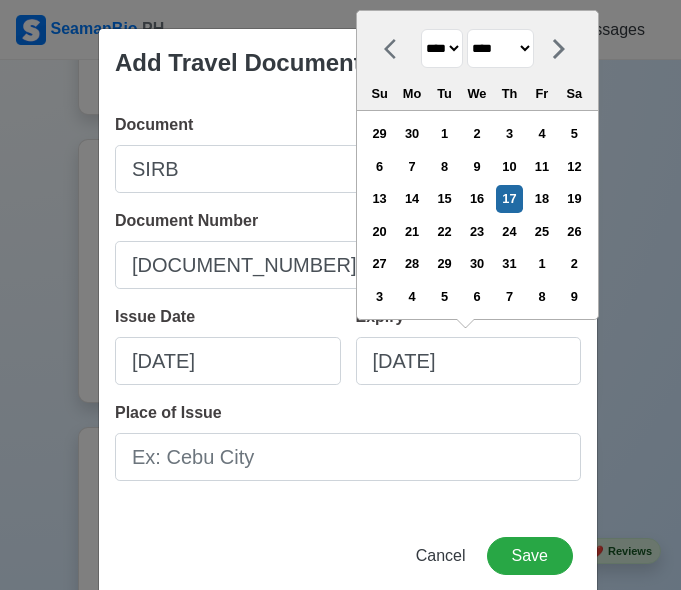 click on "**** **** **** **** **** **** **** **** **** **** **** **** **** **** **** **** **** **** **** **** **** **** **** **** **** **** **** **** **** **** **** **** **** **** **** **** **** **** **** **** **** **** **** **** **** **** **** **** **** **** **** **** **** **** **** **** **** **** **** **** **** **** **** **** **** **** **** **** **** **** **** **** **** **** **** **** **** **** **** **** **** **** **** **** **** **** **** **** **** **** **** **** **** **** **** **** **** **** **** **** **** **** **** **** **** **** **** **** **** **** **** **** **** **** **** **** **** **** **** **** ****" at bounding box center (442, 48) 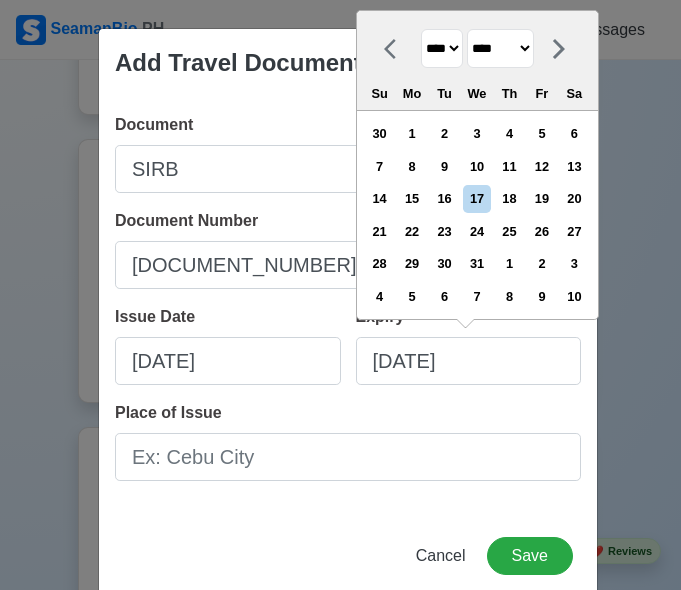 click on "******* ******** ***** ***** *** **** **** ****** ********* ******* ******** ********" at bounding box center [500, 48] 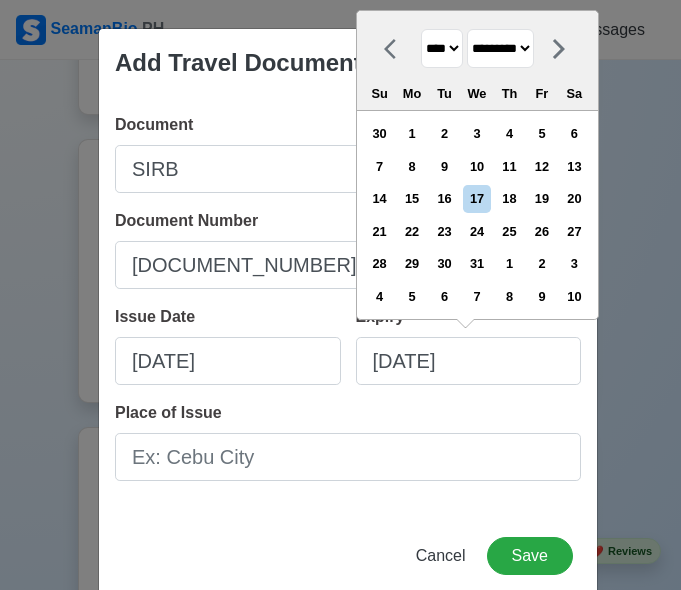 click on "******* ******** ***** ***** *** **** **** ****** ********* ******* ******** ********" at bounding box center (500, 48) 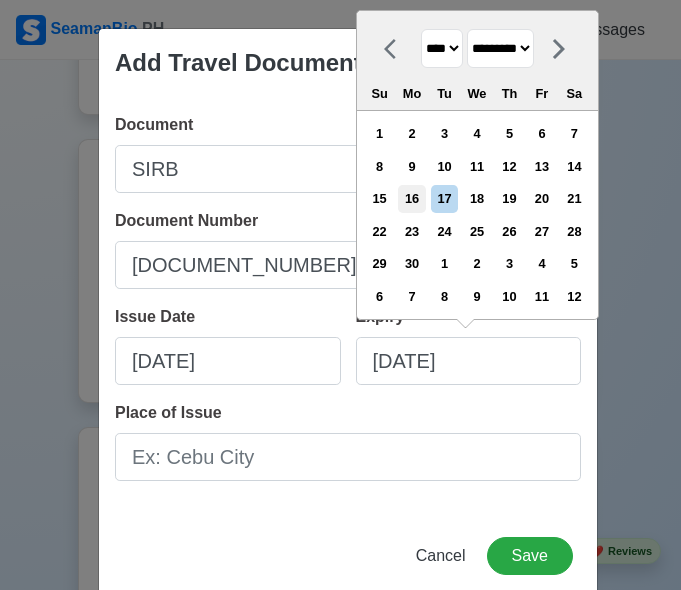 click on "16" at bounding box center (411, 198) 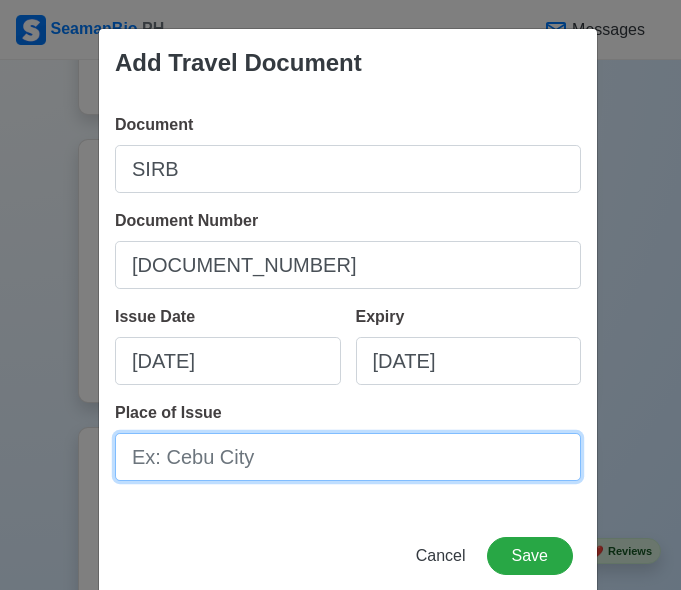 click on "Place of Issue" at bounding box center [348, 457] 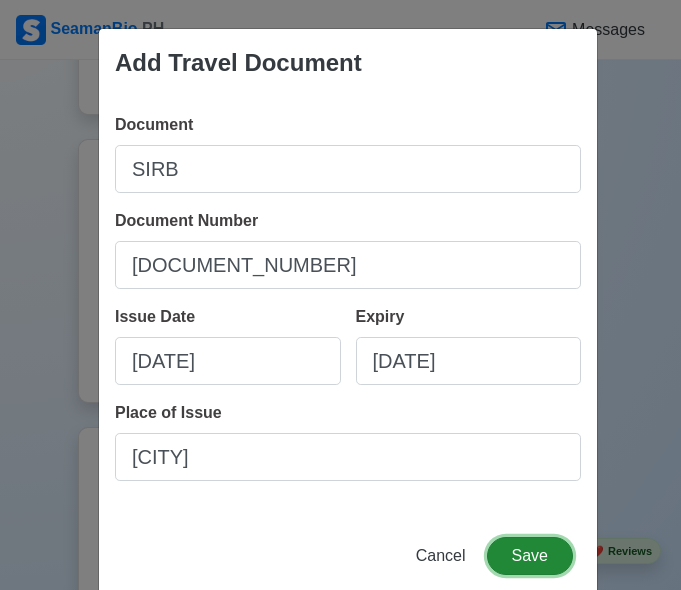click on "Save" at bounding box center [530, 556] 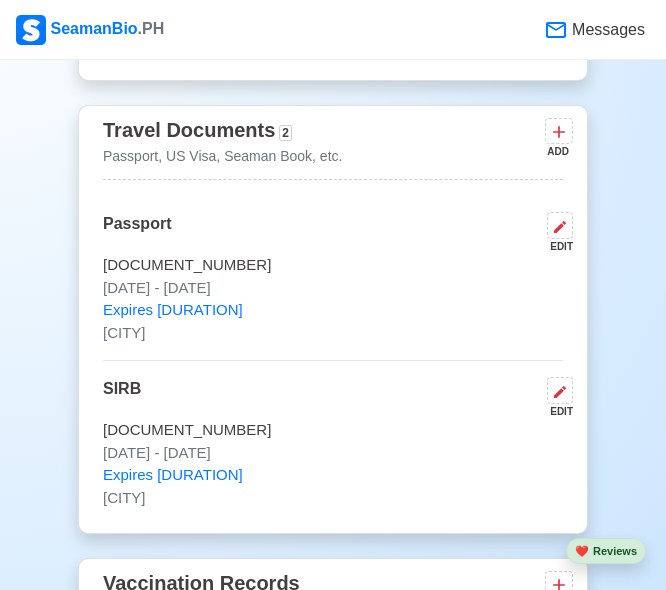 scroll, scrollTop: 1711, scrollLeft: 0, axis: vertical 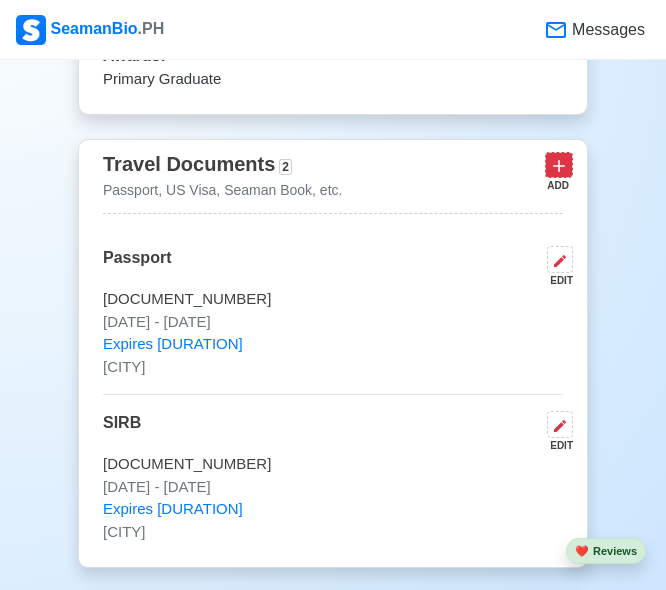 click 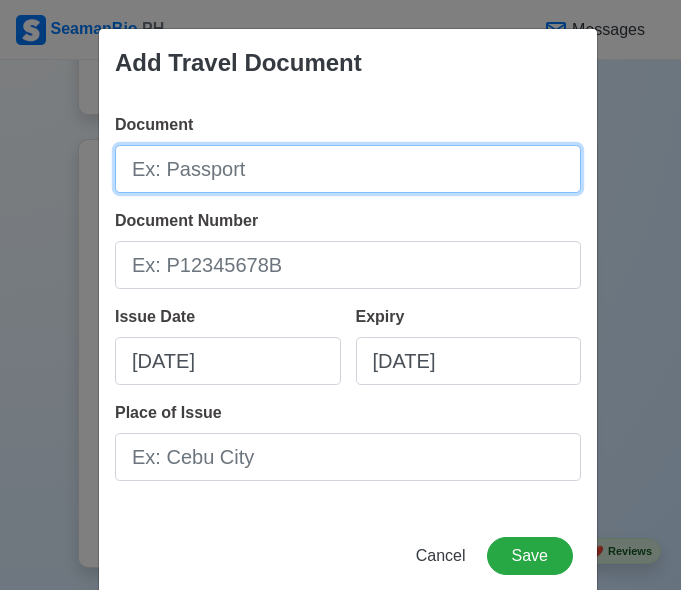 click on "Document" at bounding box center (348, 169) 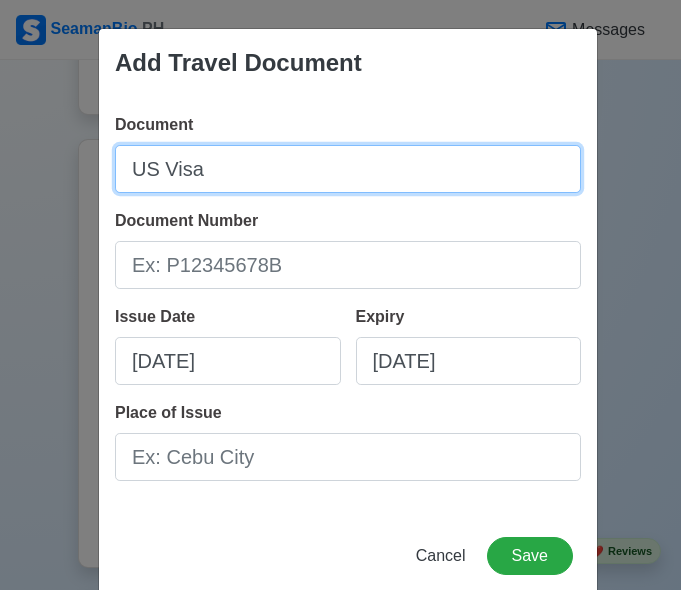 type on "US Visa" 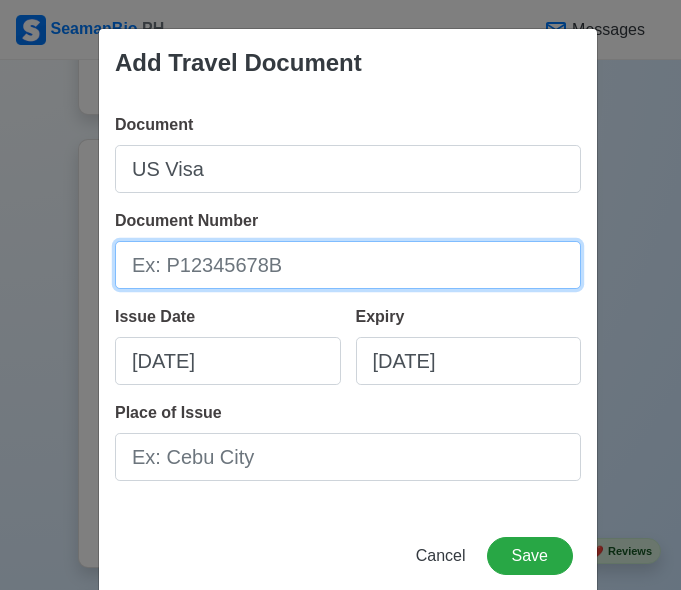 click on "Document Number" at bounding box center [348, 265] 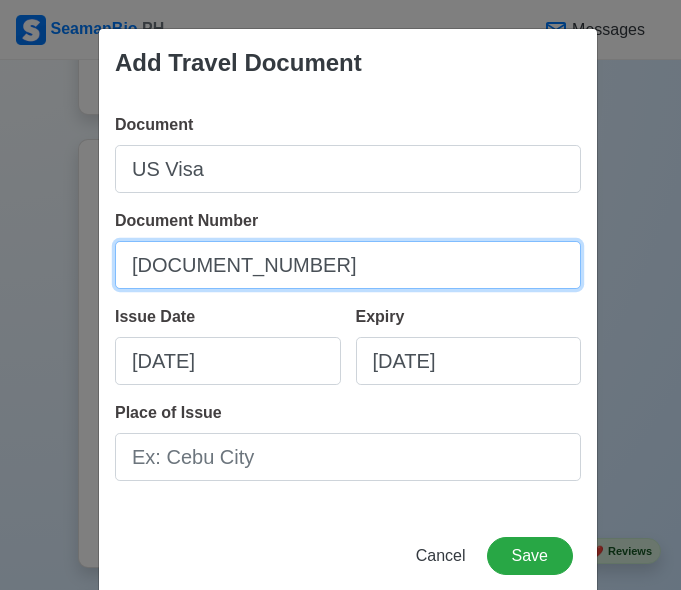 type on "[DOCUMENT_NUMBER]" 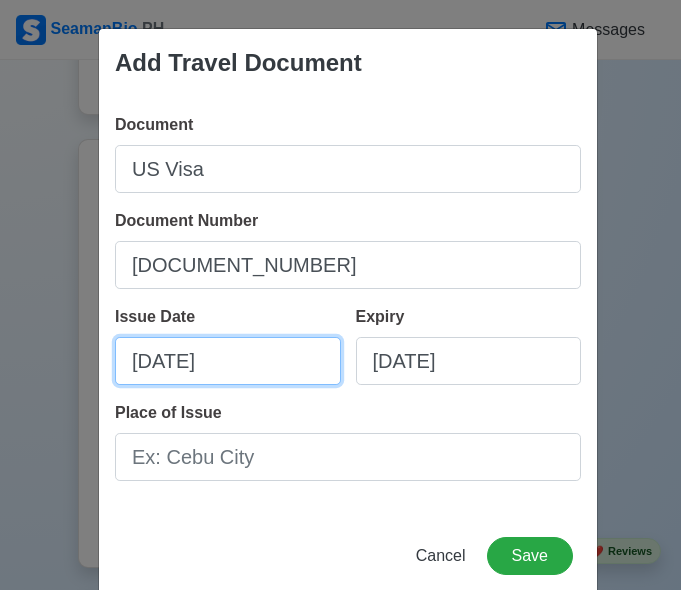 select on "****" 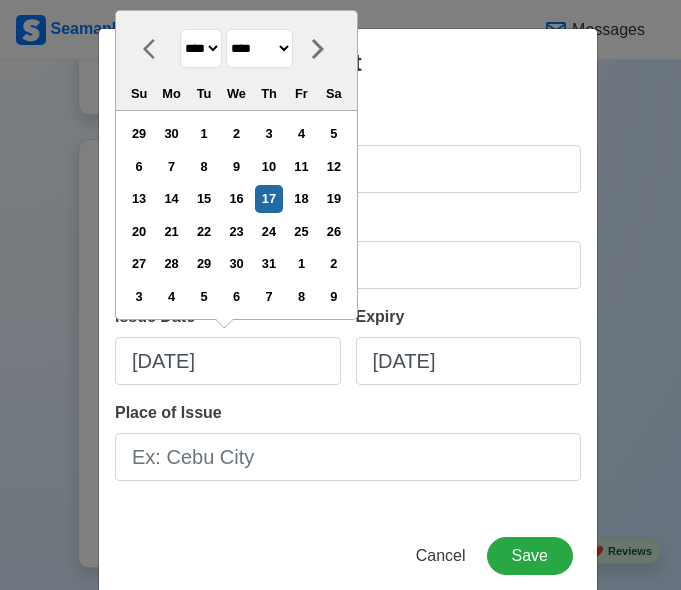 click on "**** **** **** **** **** **** **** **** **** **** **** **** **** **** **** **** **** **** **** **** **** **** **** **** **** **** **** **** **** **** **** **** **** **** **** **** **** **** **** **** **** **** **** **** **** **** **** **** **** **** **** **** **** **** **** **** **** **** **** **** **** **** **** **** **** **** **** **** **** **** **** **** **** **** **** **** **** **** **** **** **** **** **** **** **** **** **** **** **** **** **** **** **** **** **** **** **** **** **** **** **** **** **** **** **** ****" at bounding box center (201, 48) 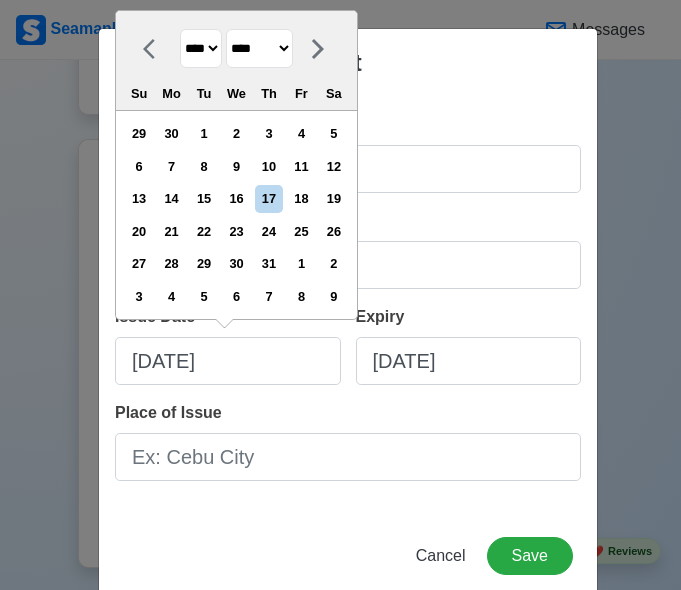 click on "******* ******** ***** ***** *** **** **** ****** ********* ******* ******** ********" at bounding box center (259, 48) 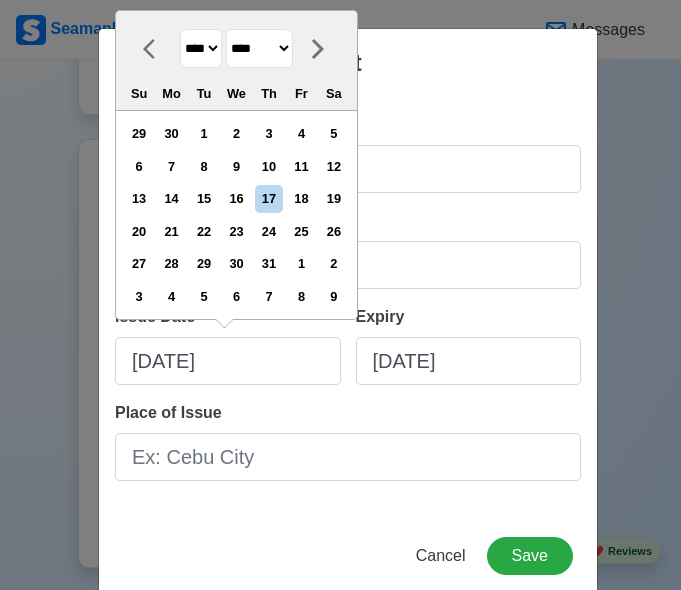 select on "******" 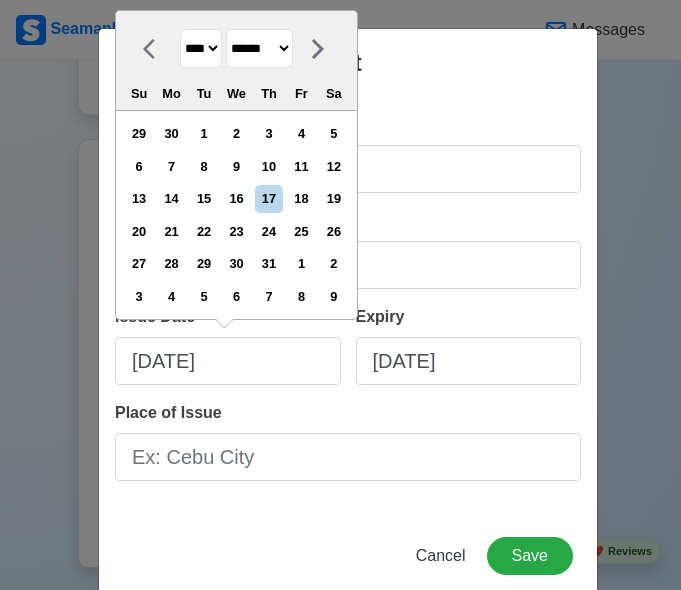 click on "******* ******** ***** ***** *** **** **** ****** ********* ******* ******** ********" at bounding box center [259, 48] 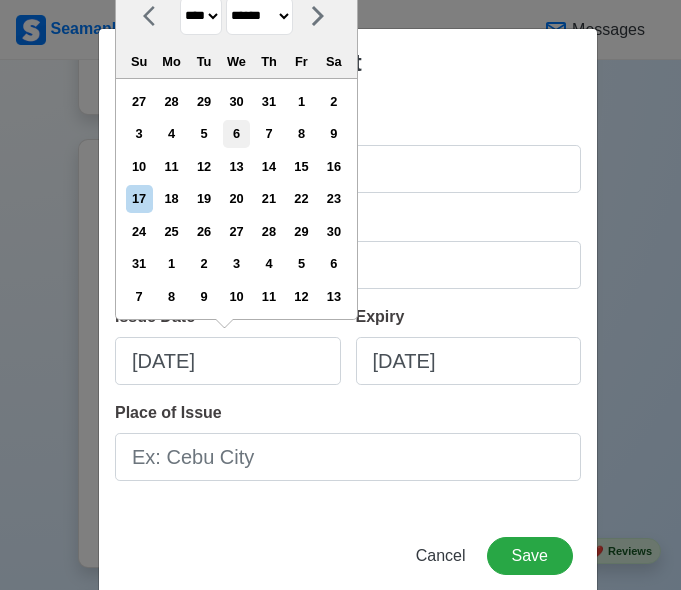 click on "6" at bounding box center [236, 133] 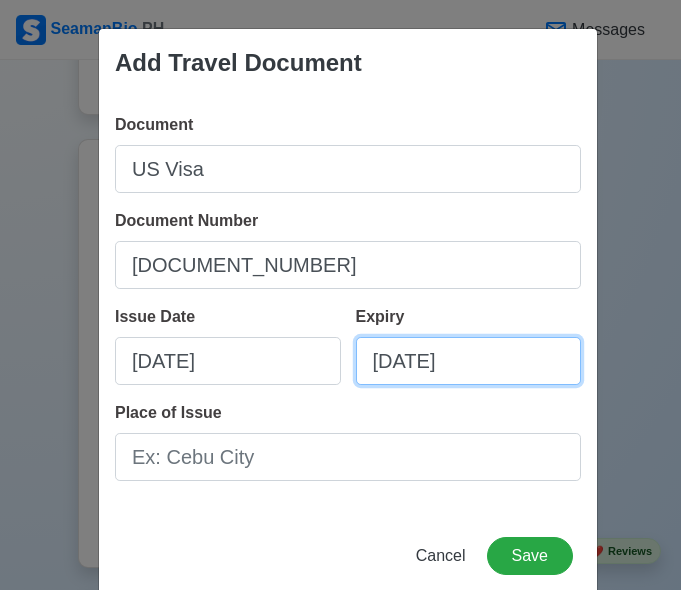 click on "[DATE]" at bounding box center [469, 361] 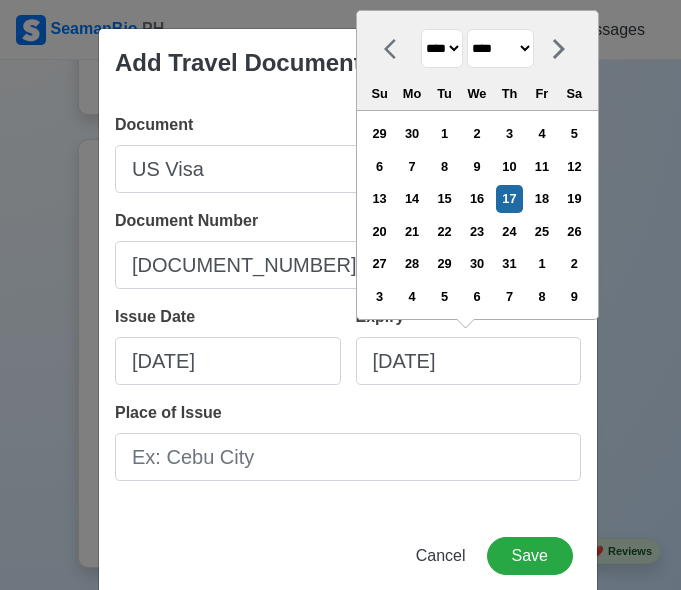 click on "30" at bounding box center [476, 263] 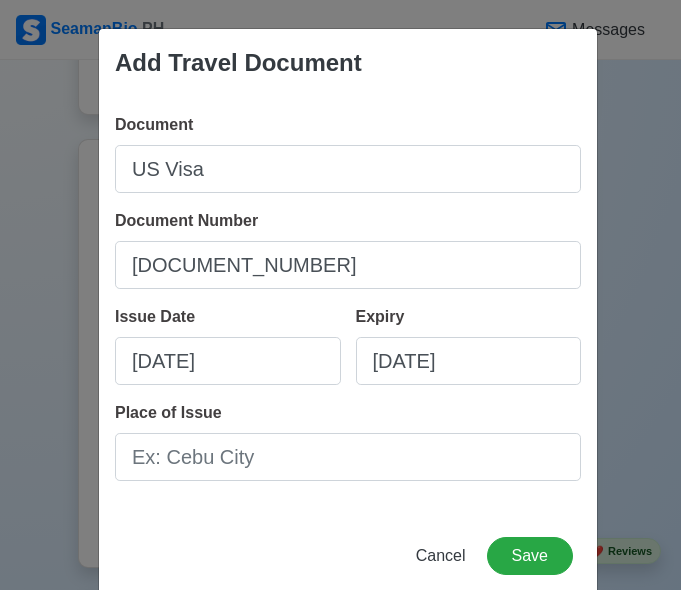 type on "[DATE]" 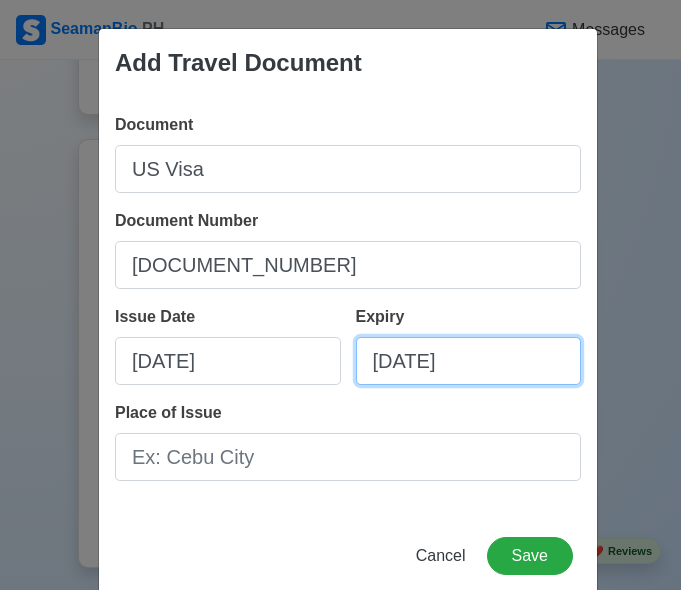 click on "[DATE]" at bounding box center [469, 361] 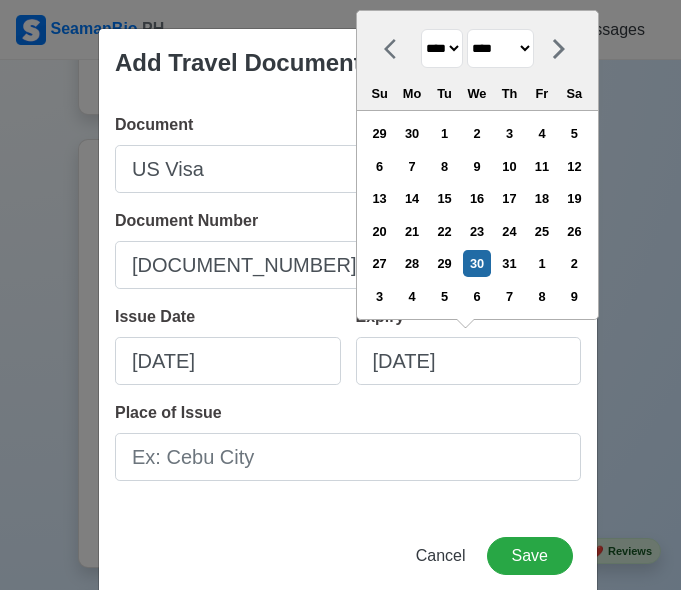 click on "**** **** **** **** **** **** **** **** **** **** **** **** **** **** **** **** **** **** **** **** **** **** **** **** **** **** **** **** **** **** **** **** **** **** **** **** **** **** **** **** **** **** **** **** **** **** **** **** **** **** **** **** **** **** **** **** **** **** **** **** **** **** **** **** **** **** **** **** **** **** **** **** **** **** **** **** **** **** **** **** **** **** **** **** **** **** **** **** **** **** **** **** **** **** **** **** **** **** **** **** **** **** **** **** **** **** **** **** **** **** **** **** **** **** **** **** **** **** **** **** ****" at bounding box center [442, 48] 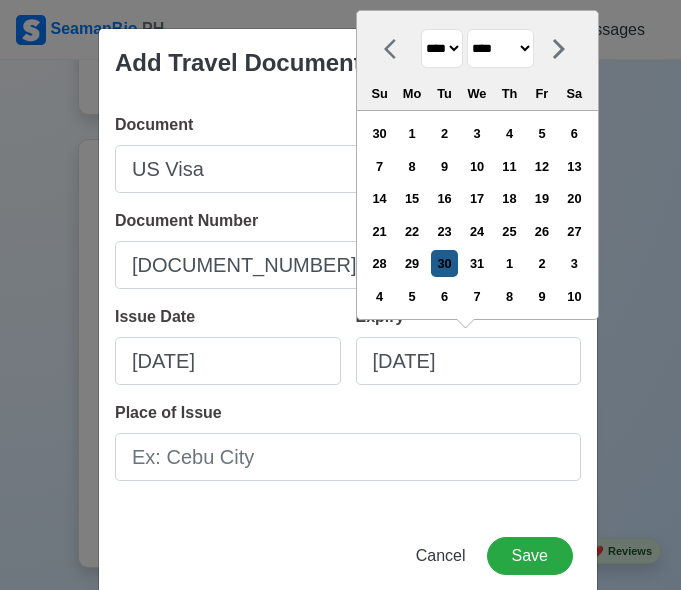 click on "30" at bounding box center (444, 263) 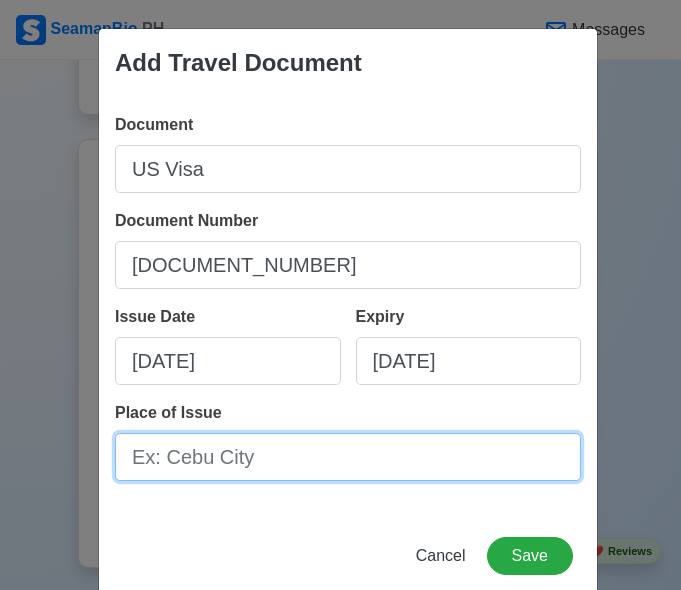 click on "Place of Issue" at bounding box center [348, 457] 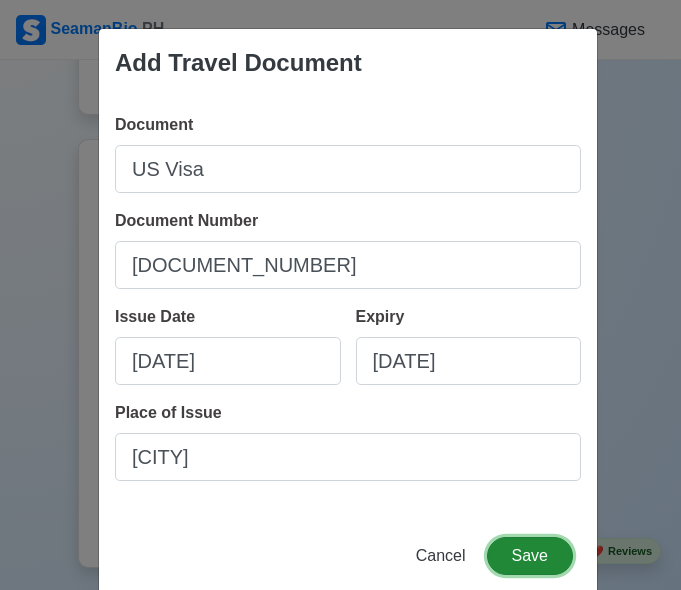 click on "Save" at bounding box center [530, 556] 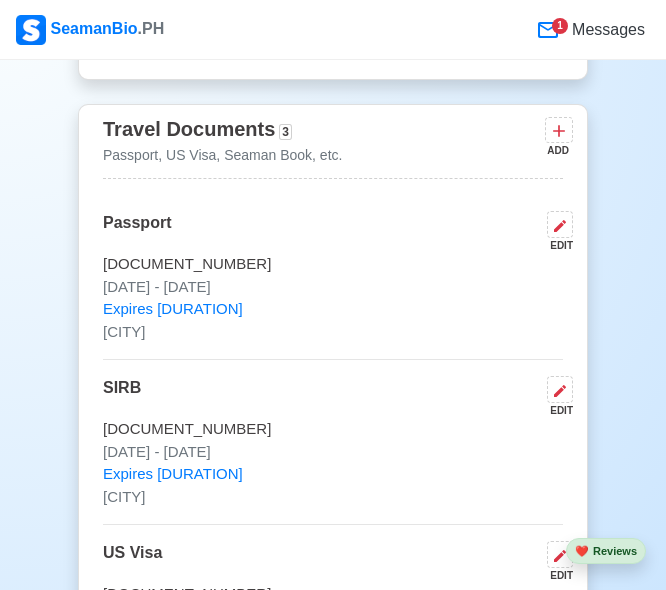 scroll, scrollTop: 1711, scrollLeft: 0, axis: vertical 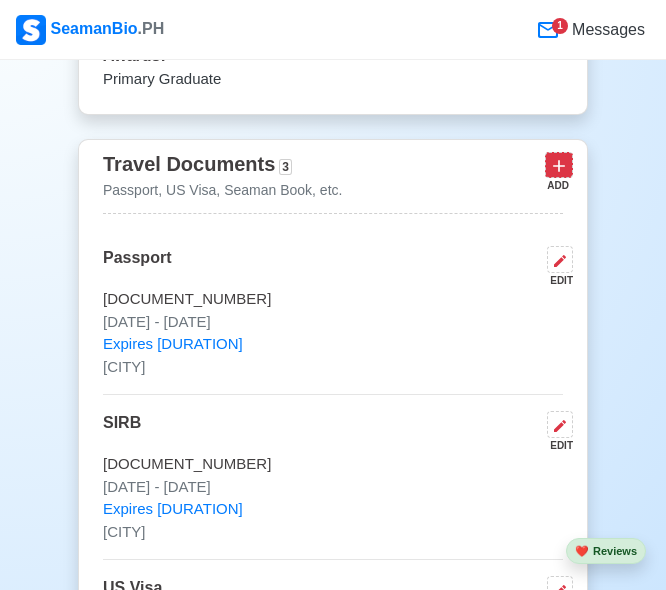 click 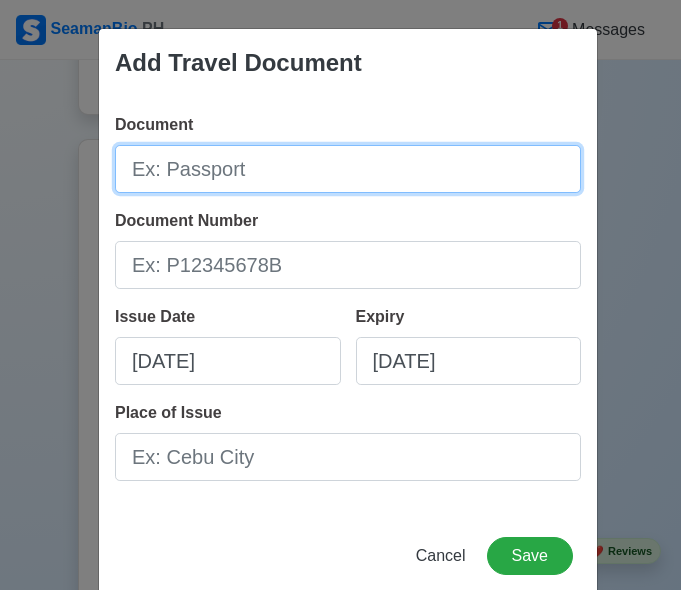 click on "Document" at bounding box center (348, 169) 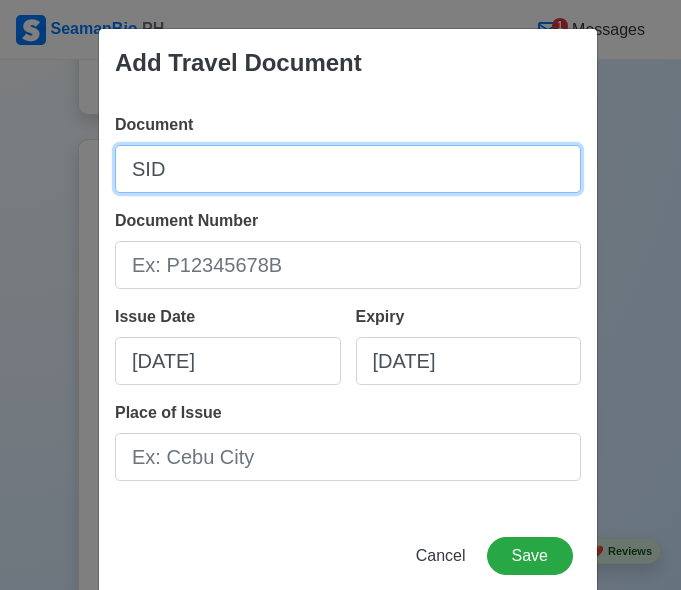 type on "SID" 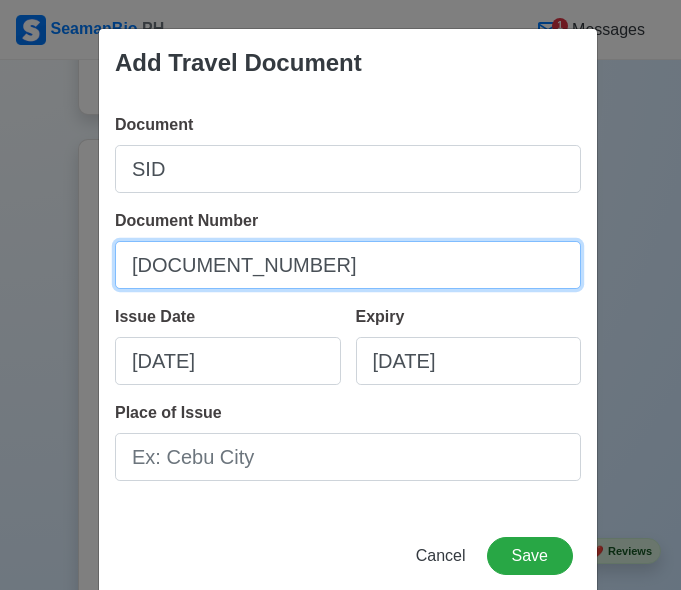 type on "[DOCUMENT_NUMBER]" 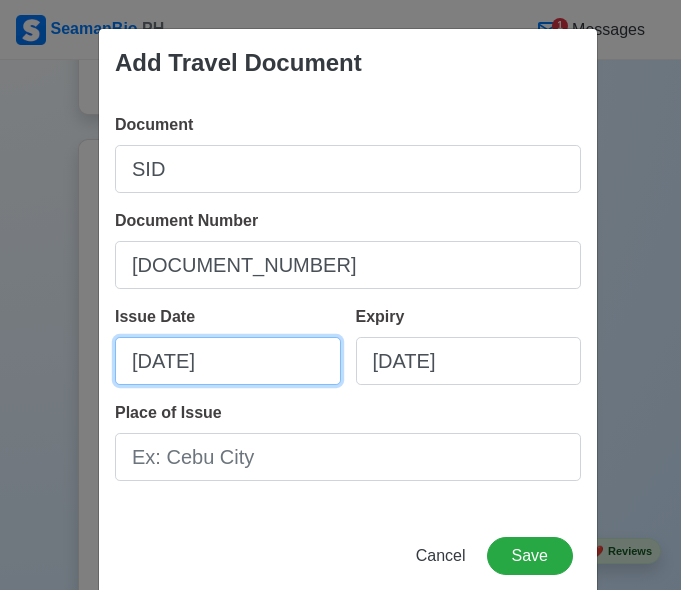 select on "****" 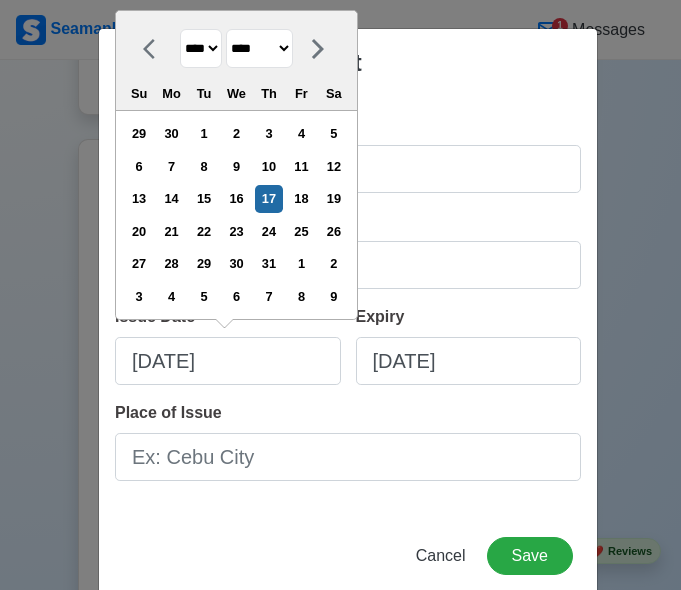 click on "******* ******** ***** ***** *** **** **** ****** ********* ******* ******** ********" at bounding box center [259, 48] 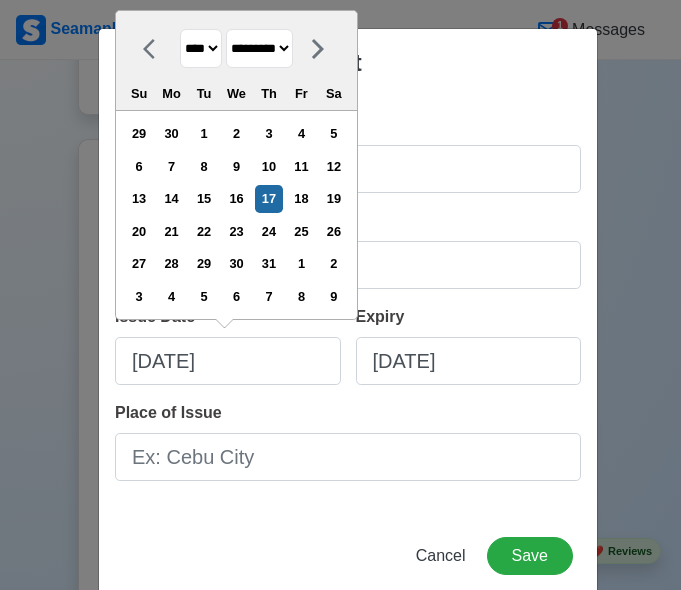 click on "******* ******** ***** ***** *** **** **** ****** ********* ******* ******** ********" at bounding box center (259, 48) 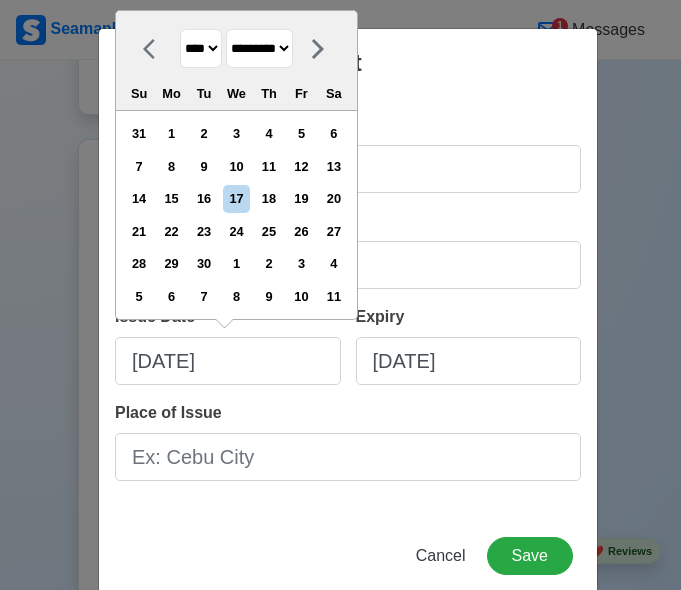 click on "**** **** **** **** **** **** **** **** **** **** **** **** **** **** **** **** **** **** **** **** **** **** **** **** **** **** **** **** **** **** **** **** **** **** **** **** **** **** **** **** **** **** **** **** **** **** **** **** **** **** **** **** **** **** **** **** **** **** **** **** **** **** **** **** **** **** **** **** **** **** **** **** **** **** **** **** **** **** **** **** **** **** **** **** **** **** **** **** **** **** **** **** **** **** **** **** **** **** **** **** **** **** **** **** **** ****" at bounding box center (201, 48) 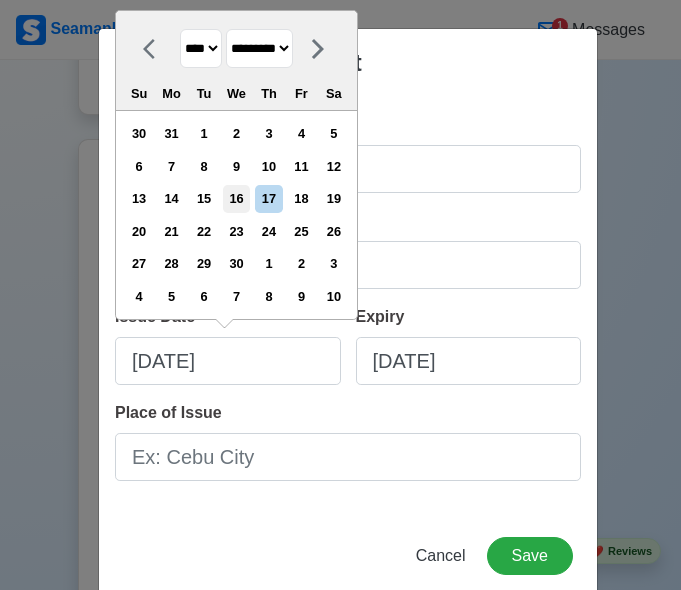 click on "16" at bounding box center [236, 198] 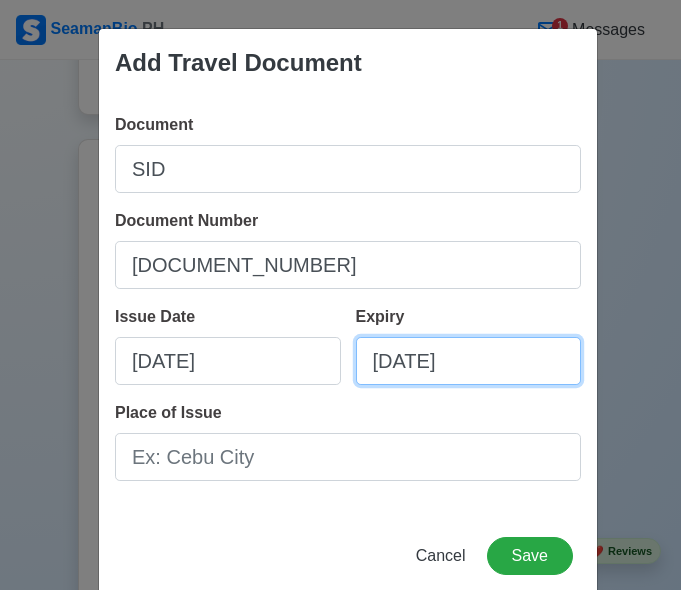 select on "****" 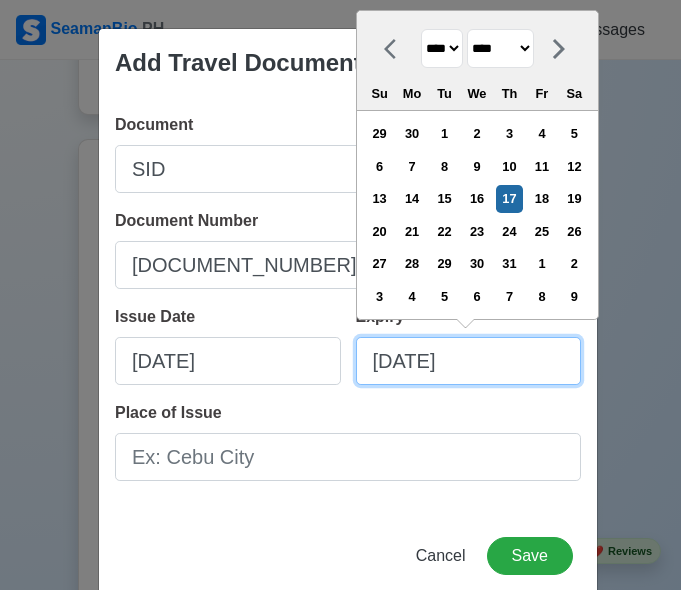 click on "[DATE]" at bounding box center [469, 361] 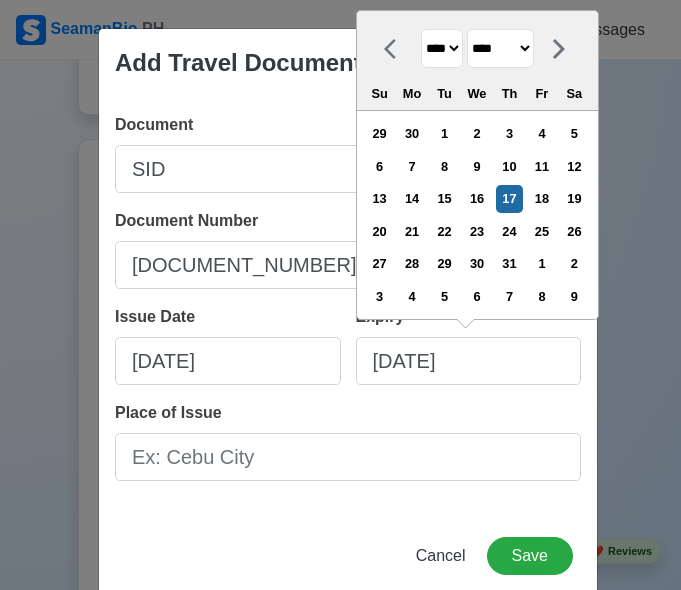 click on "******* ******** ***** ***** *** **** **** ****** ********* ******* ******** ********" at bounding box center [500, 48] 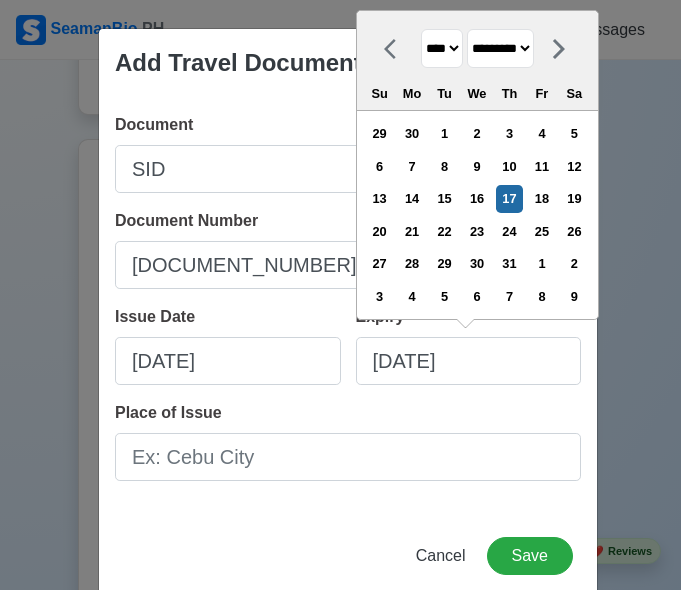 click on "******* ******** ***** ***** *** **** **** ****** ********* ******* ******** ********" at bounding box center [500, 48] 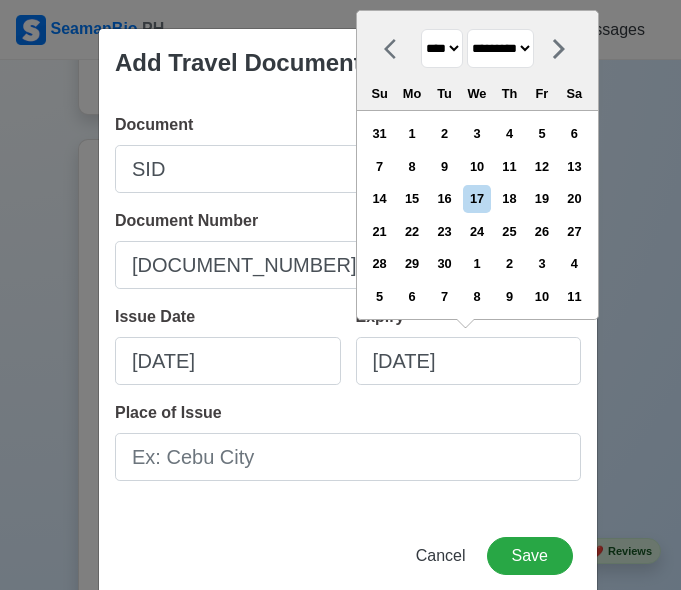 click on "**** **** **** **** **** **** **** **** **** **** **** **** **** **** **** **** **** **** **** **** **** **** **** **** **** **** **** **** **** **** **** **** **** **** **** **** **** **** **** **** **** **** **** **** **** **** **** **** **** **** **** **** **** **** **** **** **** **** **** **** **** **** **** **** **** **** **** **** **** **** **** **** **** **** **** **** **** **** **** **** **** **** **** **** **** **** **** **** **** **** **** **** **** **** **** **** **** **** **** **** **** **** **** **** **** **** **** **** **** **** **** **** **** **** **** **** **** **** **** **** ****" at bounding box center [442, 48] 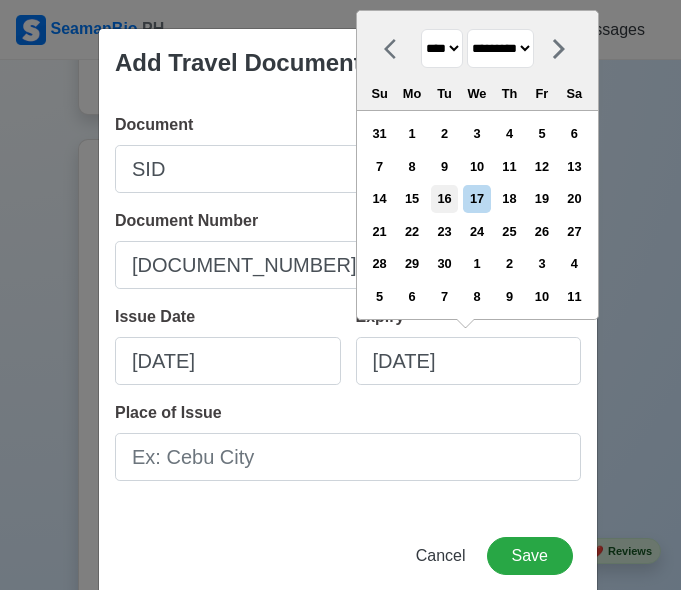 click on "16" at bounding box center (444, 198) 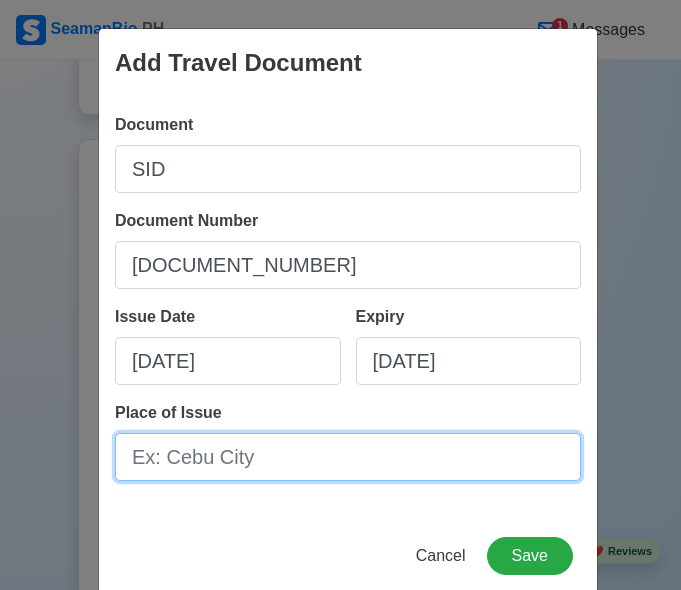 click on "Place of Issue" at bounding box center (348, 457) 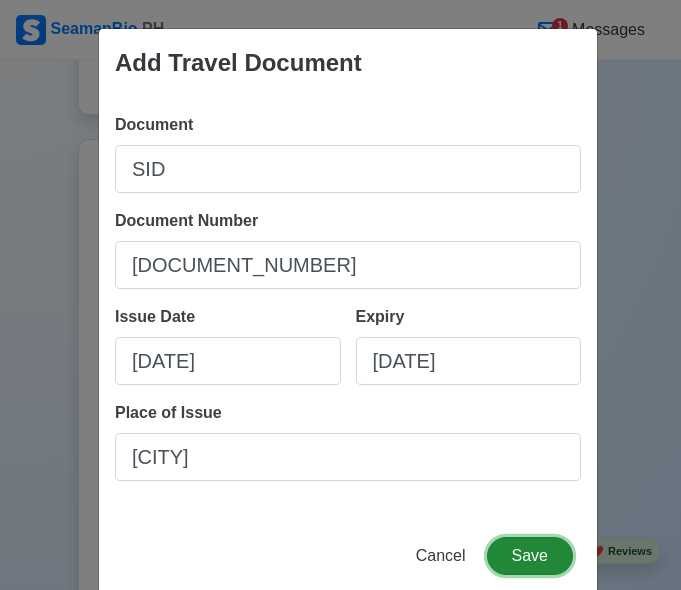 click on "Save" at bounding box center [530, 556] 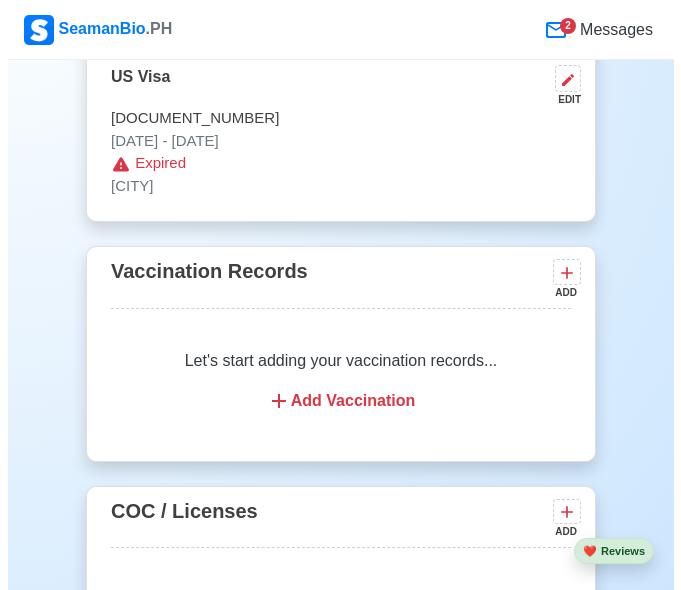 scroll, scrollTop: 2411, scrollLeft: 0, axis: vertical 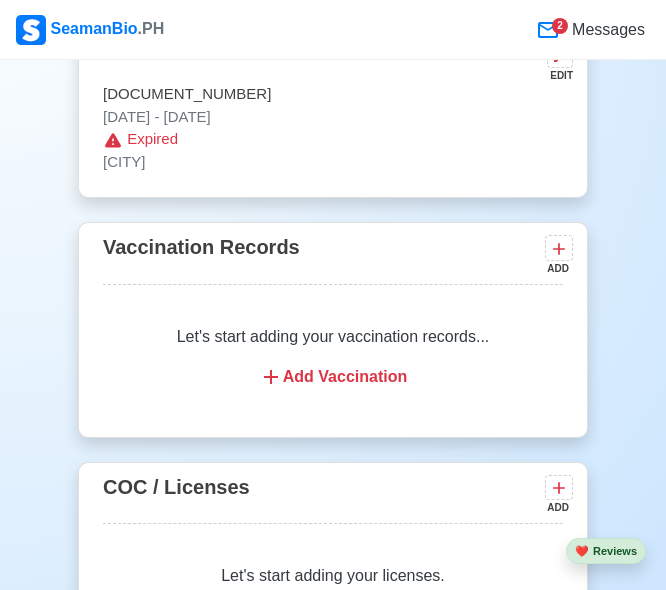 click on "Add Vaccination" at bounding box center (333, 377) 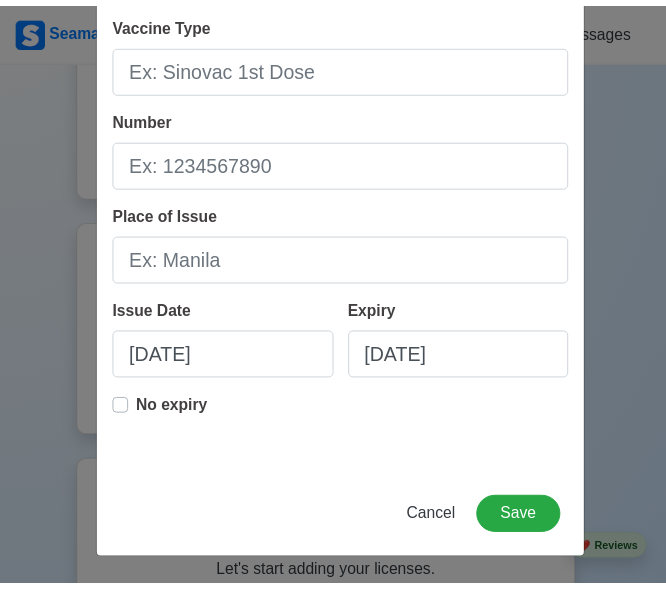 scroll, scrollTop: 102, scrollLeft: 0, axis: vertical 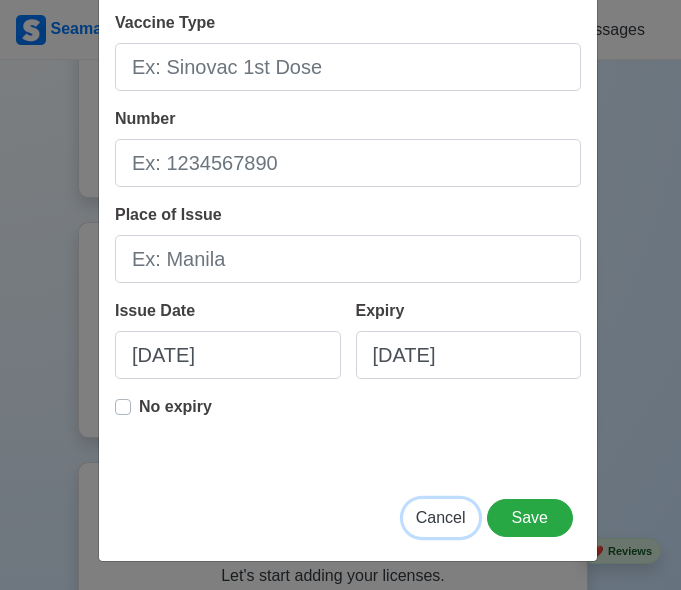 click on "Cancel" at bounding box center (441, 517) 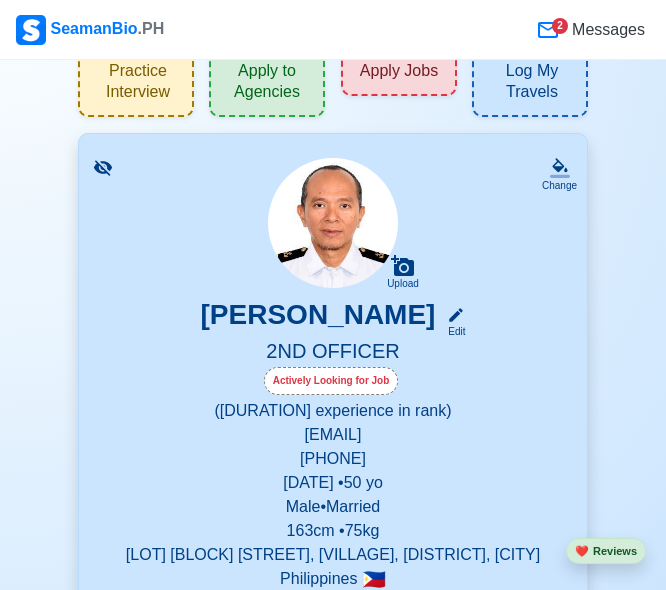scroll, scrollTop: 0, scrollLeft: 0, axis: both 